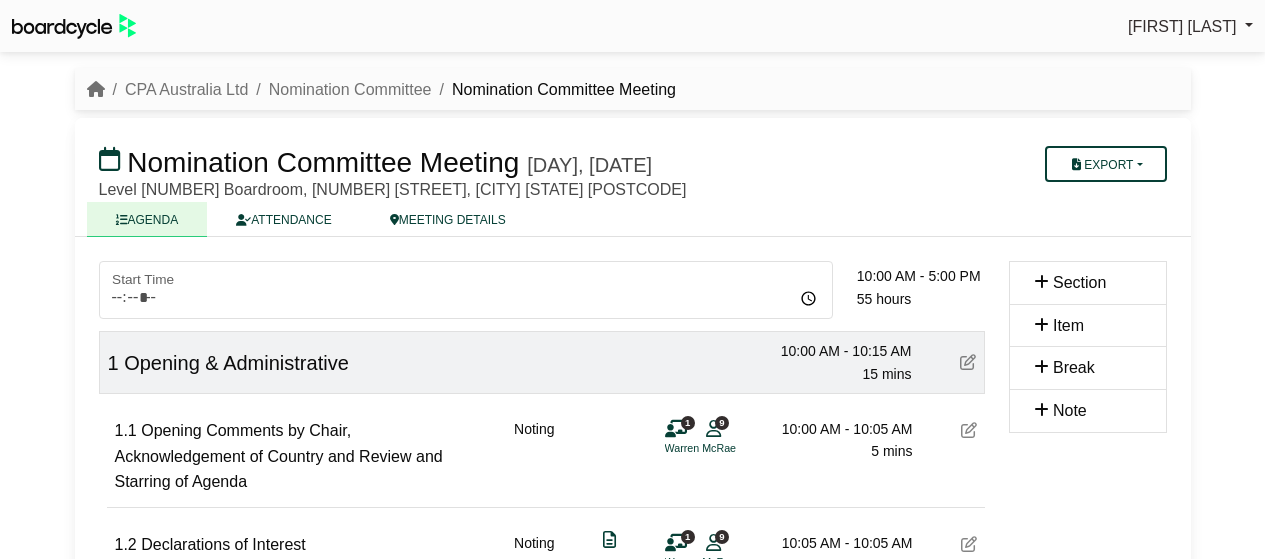 scroll, scrollTop: 600, scrollLeft: 0, axis: vertical 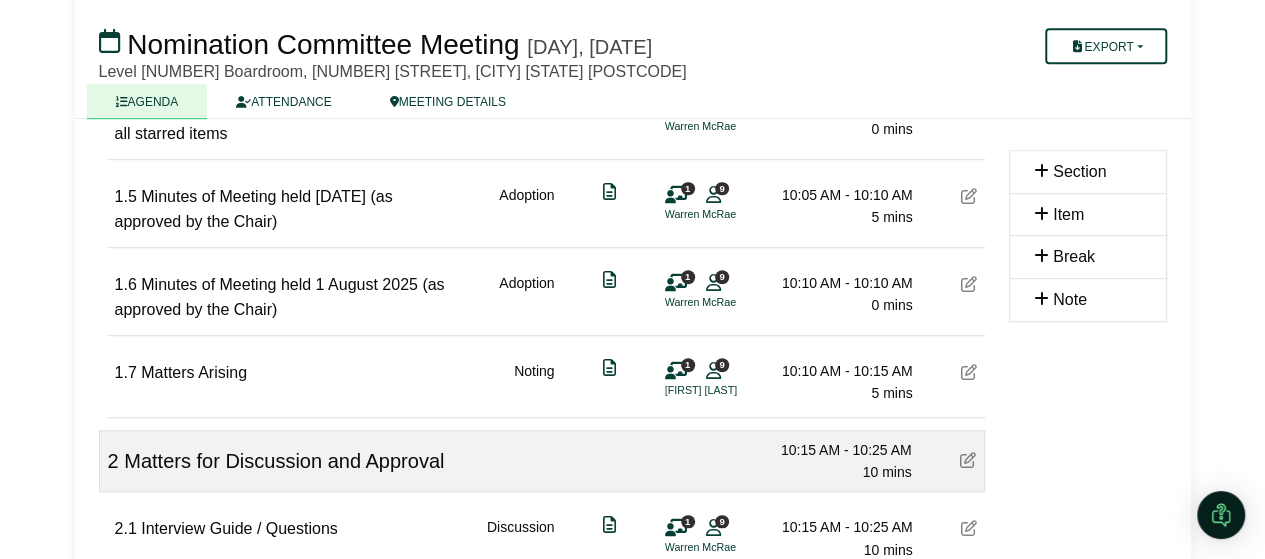 click on ".7 Warren Slade [TIME] - [TIME] [DURATION]" at bounding box center [546, 374] 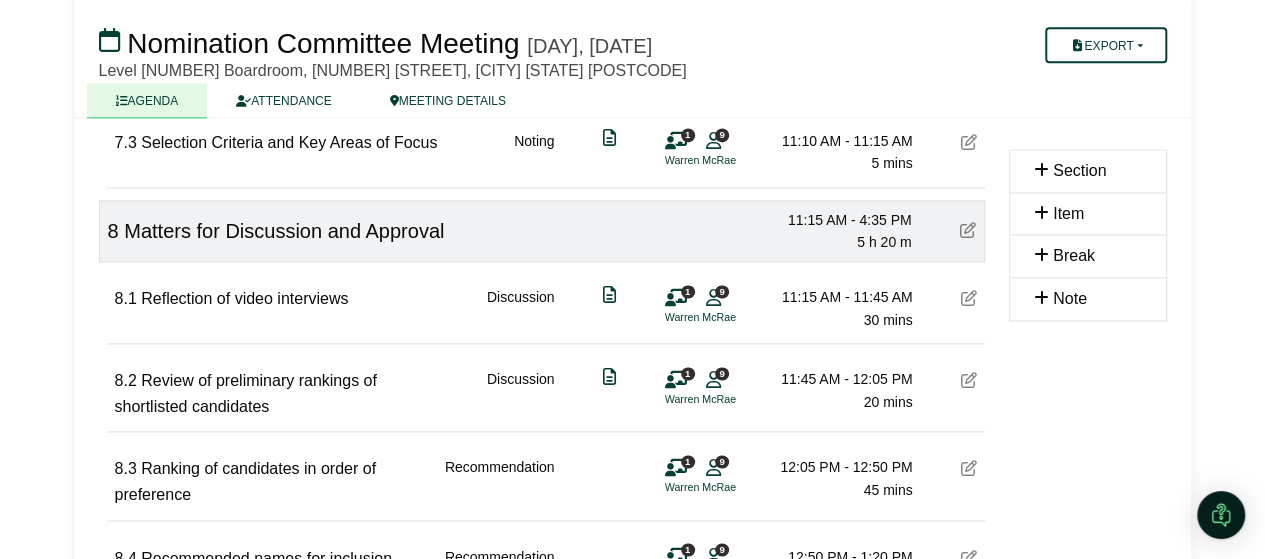 scroll, scrollTop: 5200, scrollLeft: 0, axis: vertical 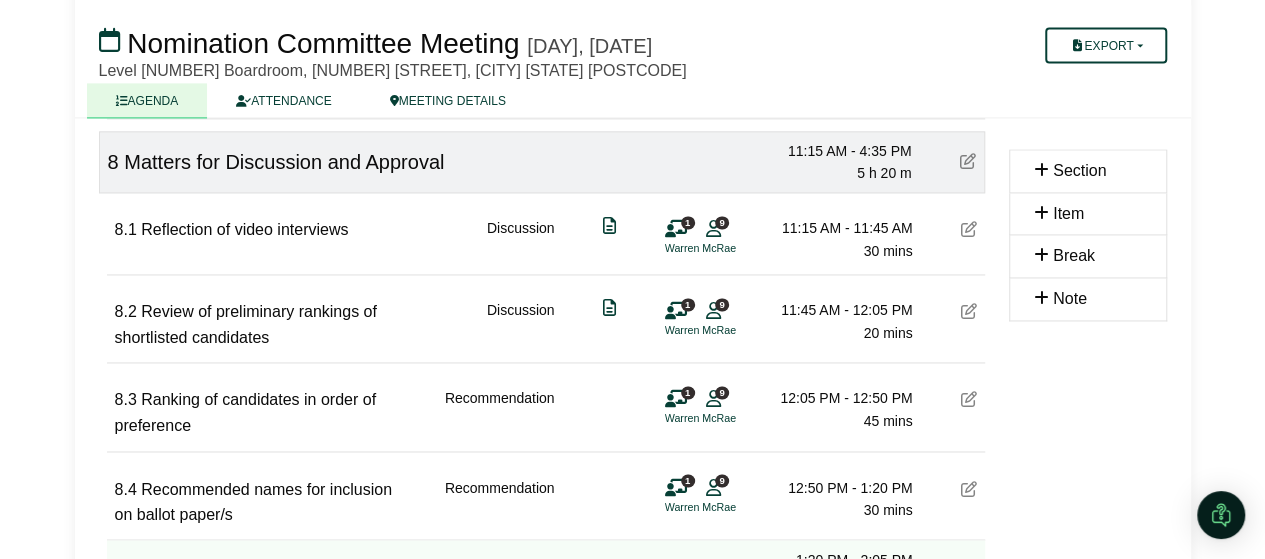 click at bounding box center (969, 311) 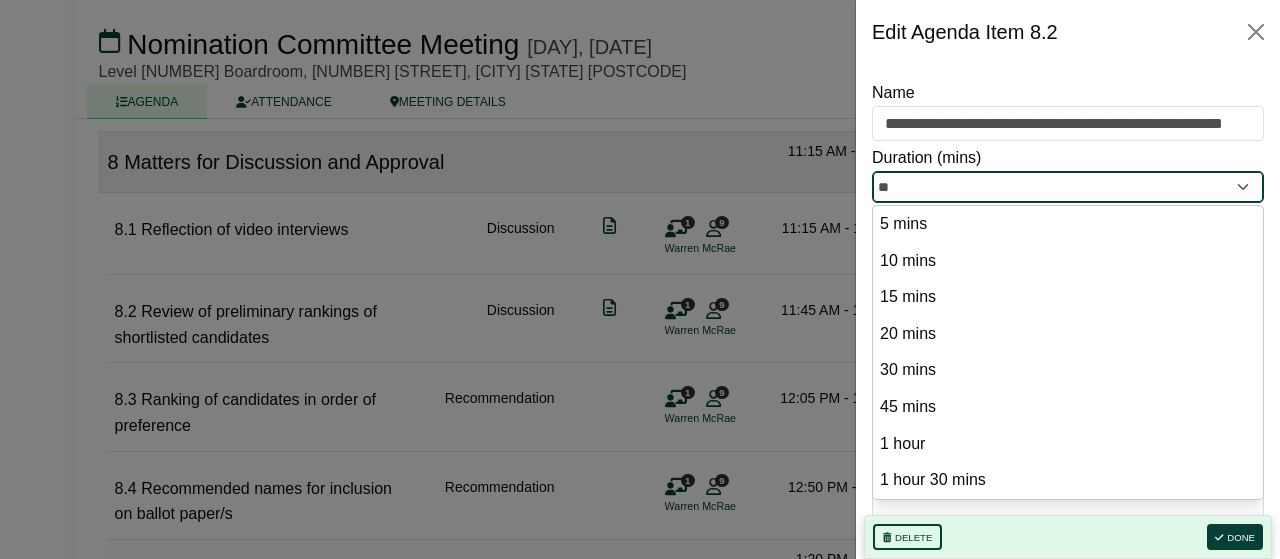 drag, startPoint x: 910, startPoint y: 195, endPoint x: 839, endPoint y: 191, distance: 71.11259 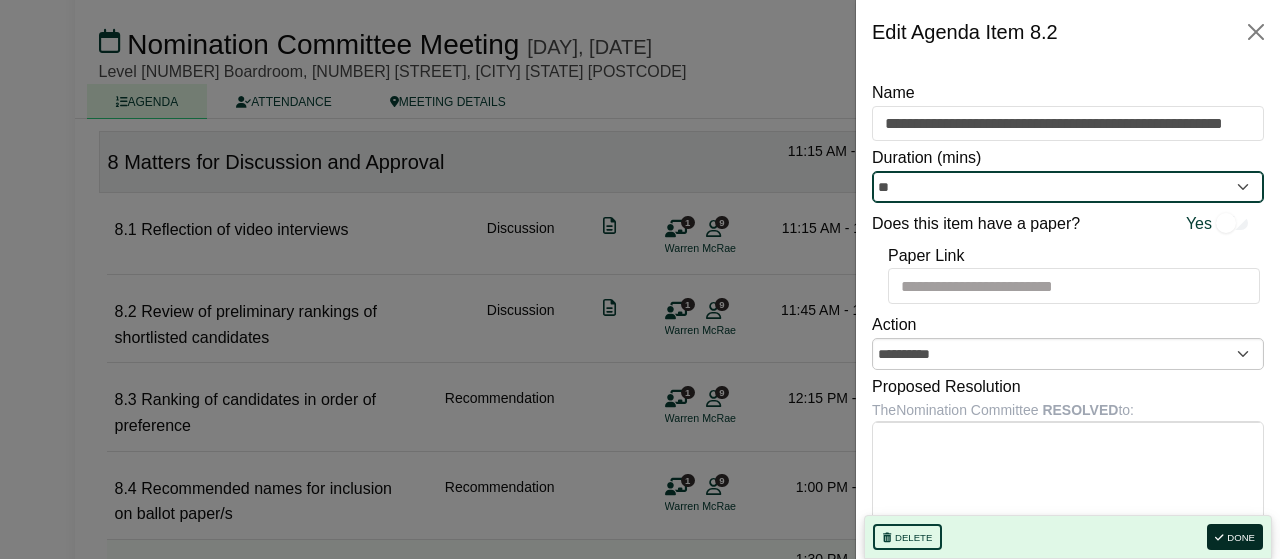 type on "**" 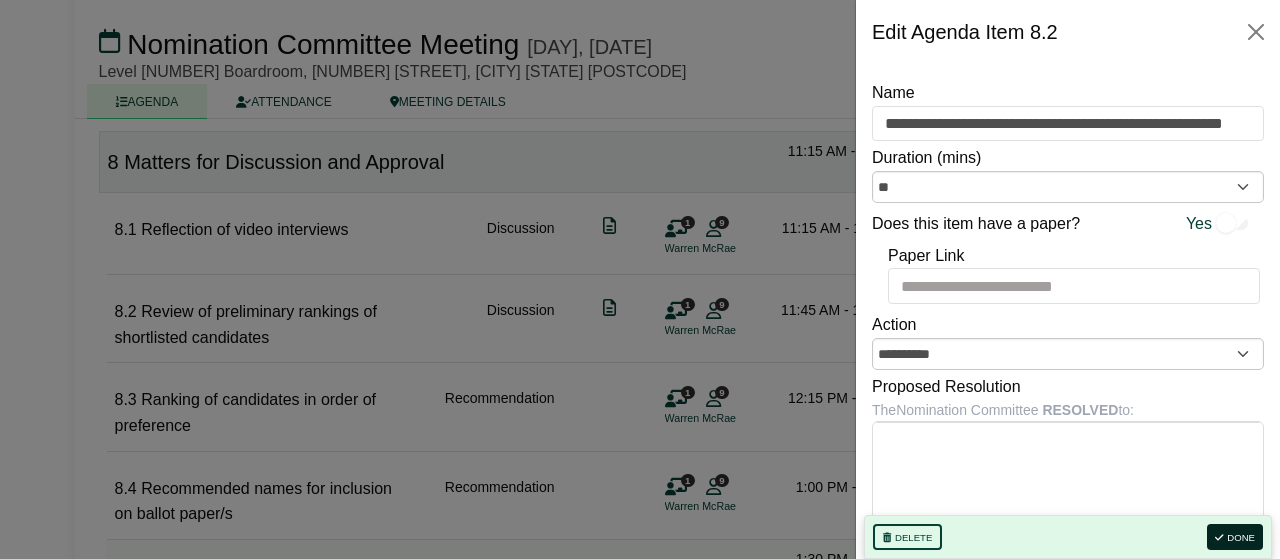 click on "Done" at bounding box center [1235, 537] 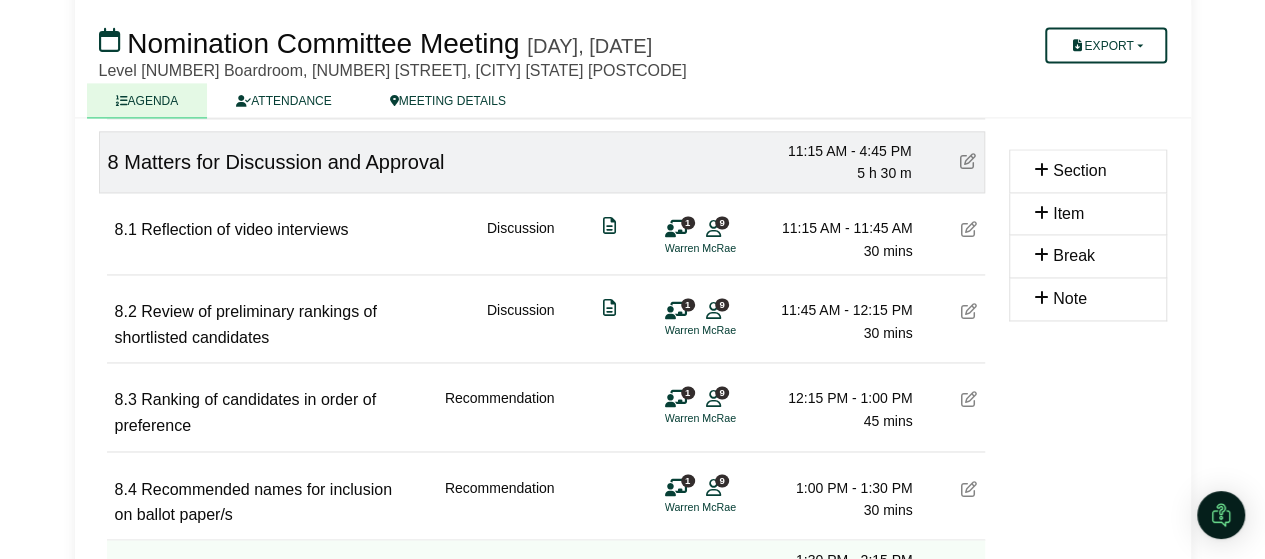 click at bounding box center (969, 399) 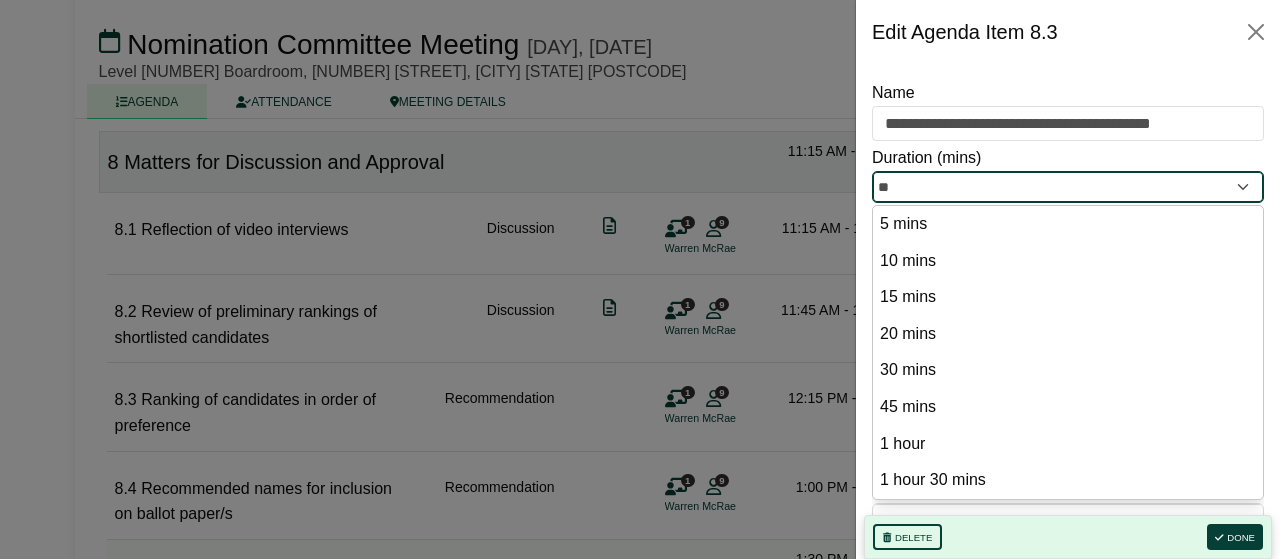 drag, startPoint x: 939, startPoint y: 191, endPoint x: 837, endPoint y: 192, distance: 102.0049 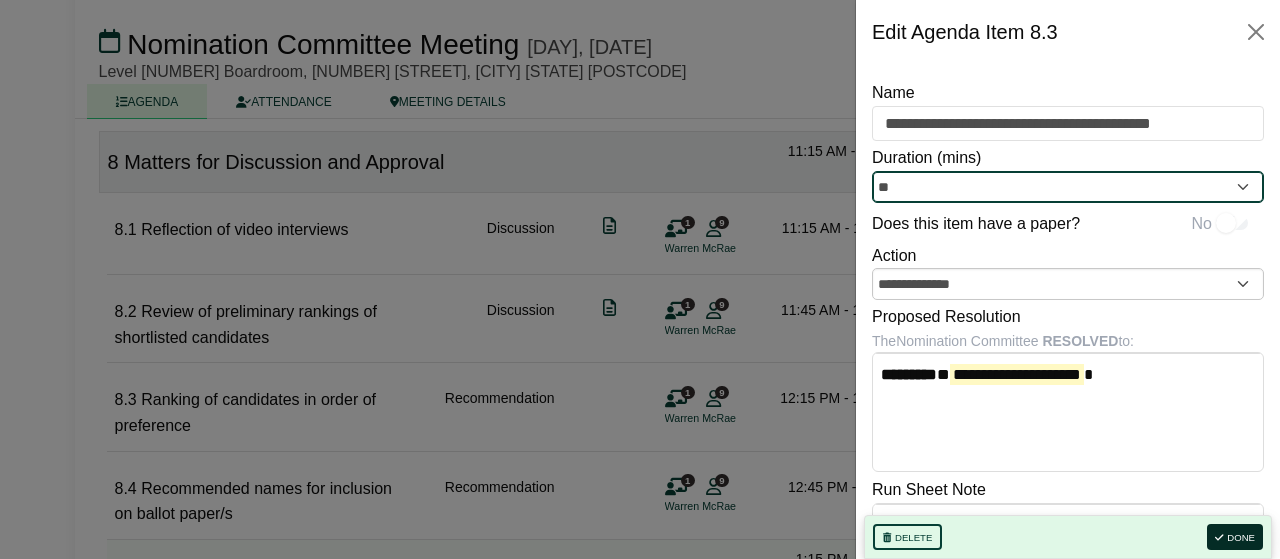 type on "**" 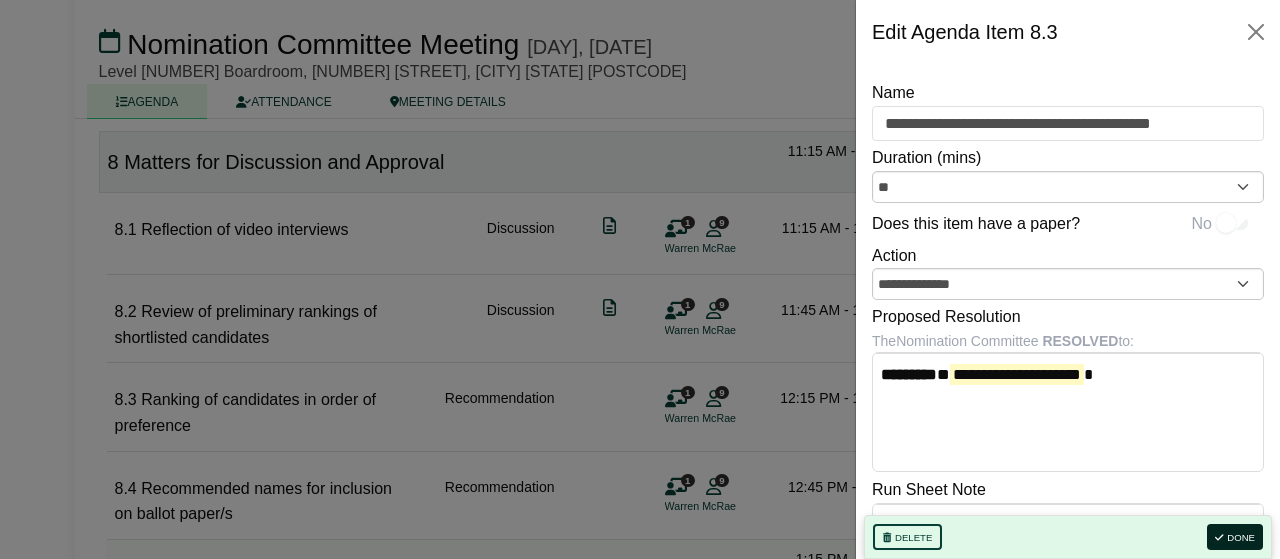 click on "Done" at bounding box center [1235, 537] 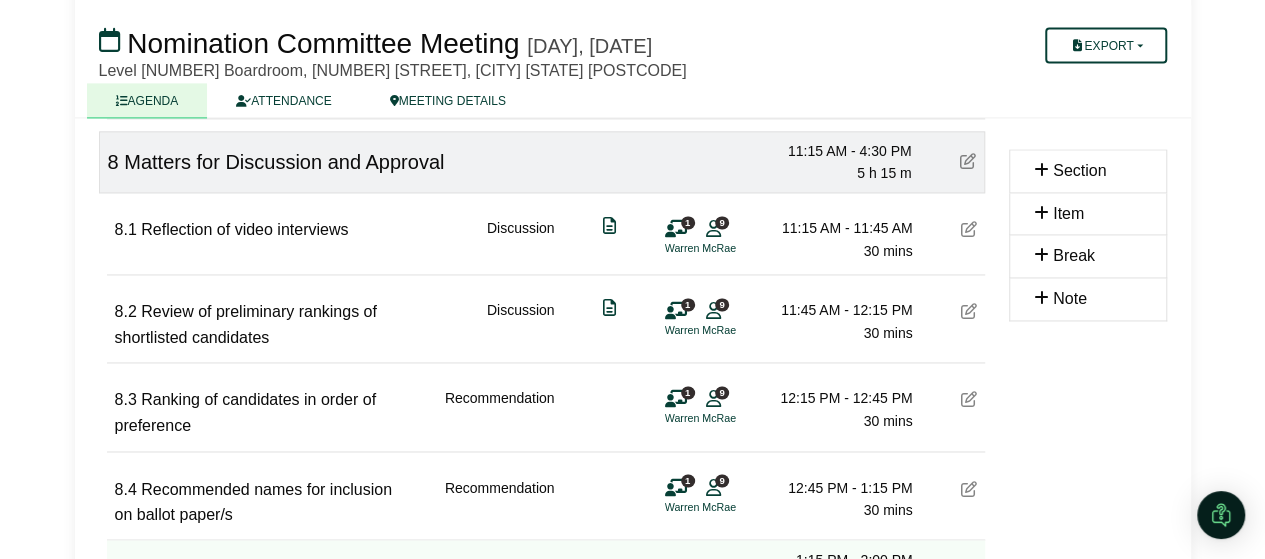 click at bounding box center [969, 311] 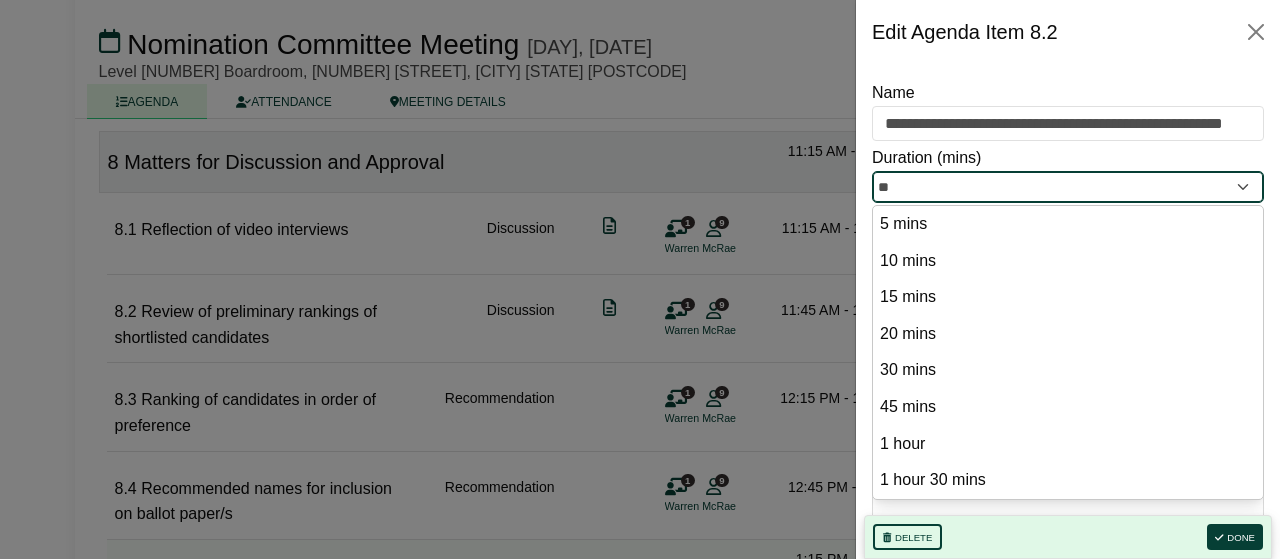 drag, startPoint x: 930, startPoint y: 187, endPoint x: 848, endPoint y: 191, distance: 82.0975 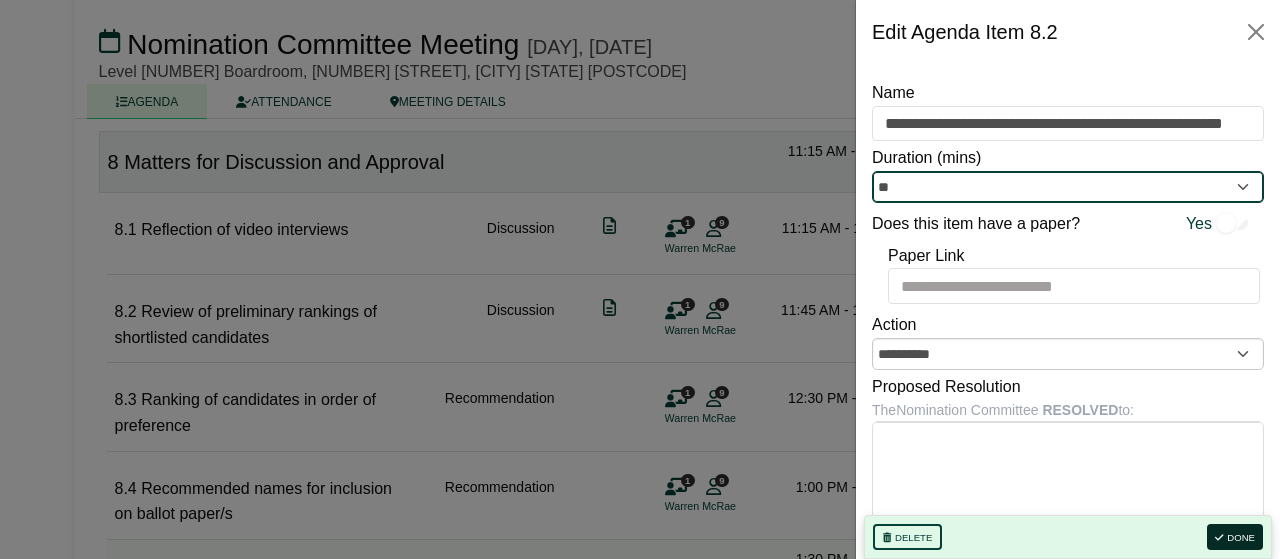 type on "**" 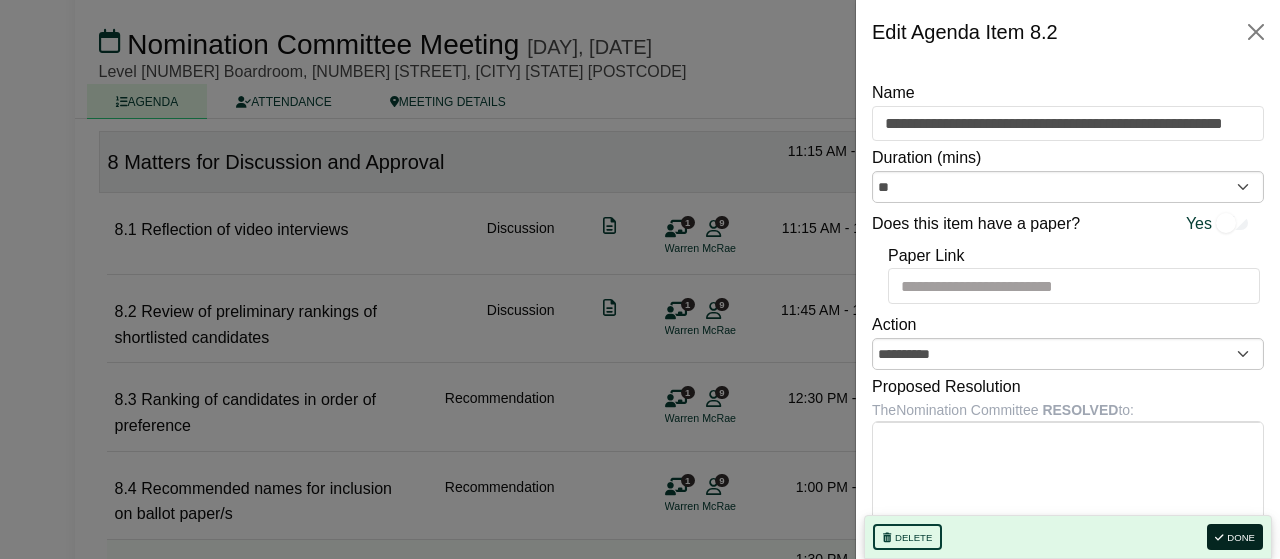 click on "Done" at bounding box center (1235, 537) 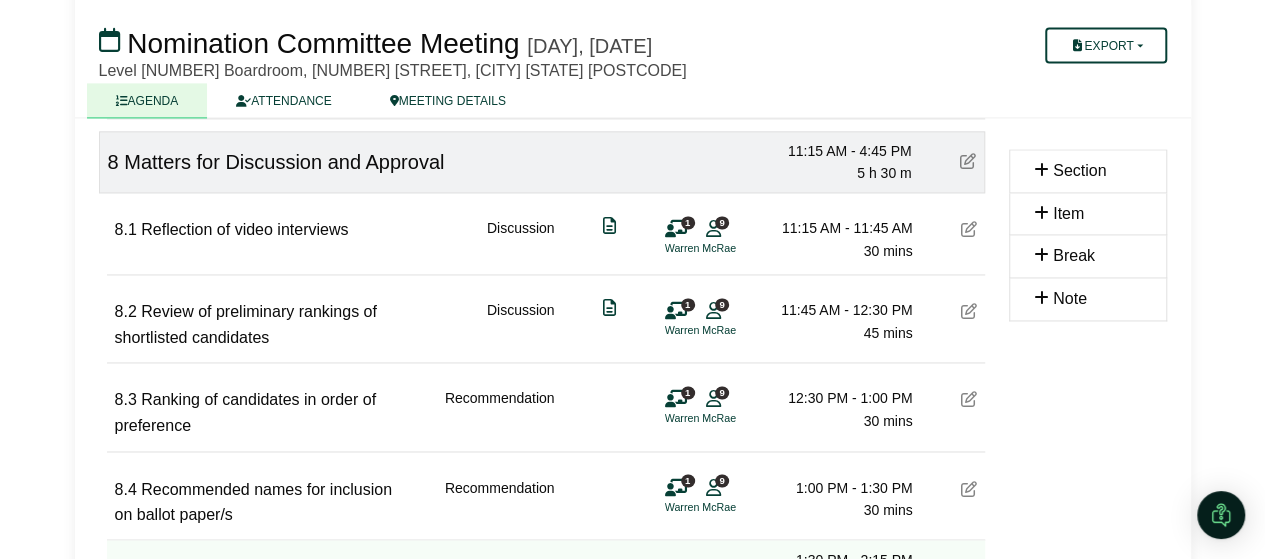 click at bounding box center (969, 399) 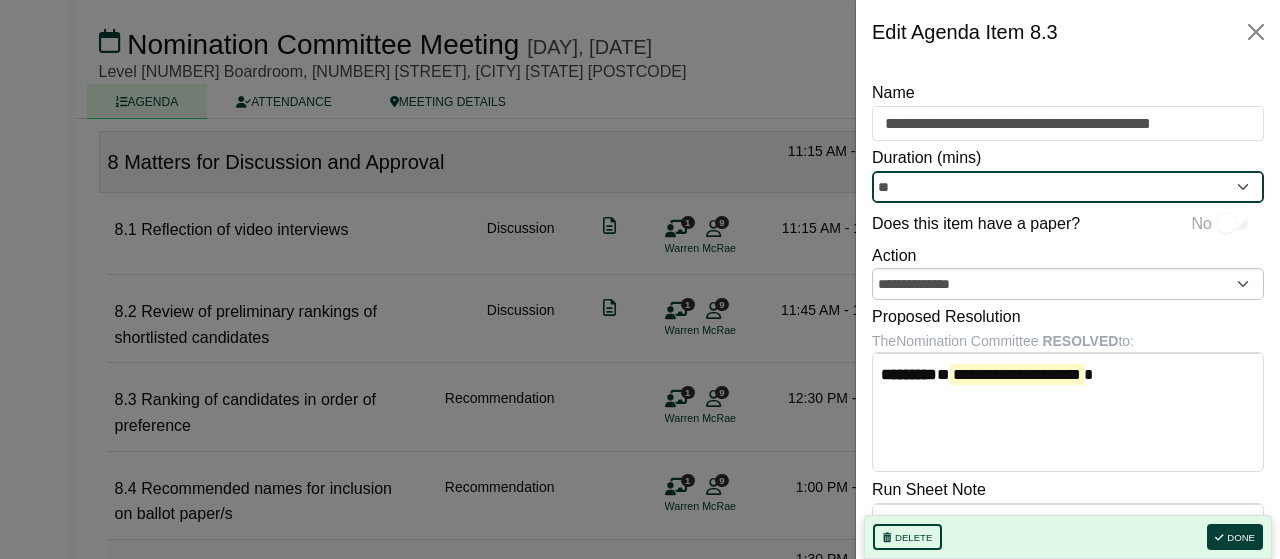 drag, startPoint x: 923, startPoint y: 181, endPoint x: 887, endPoint y: 182, distance: 36.013885 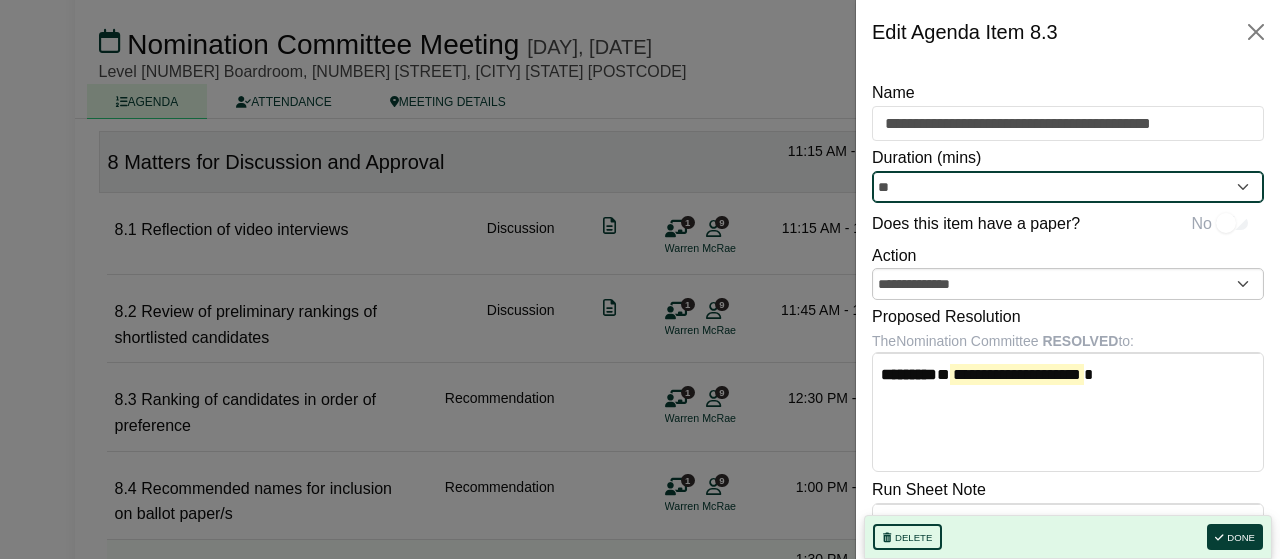 click on "**" at bounding box center [1068, 187] 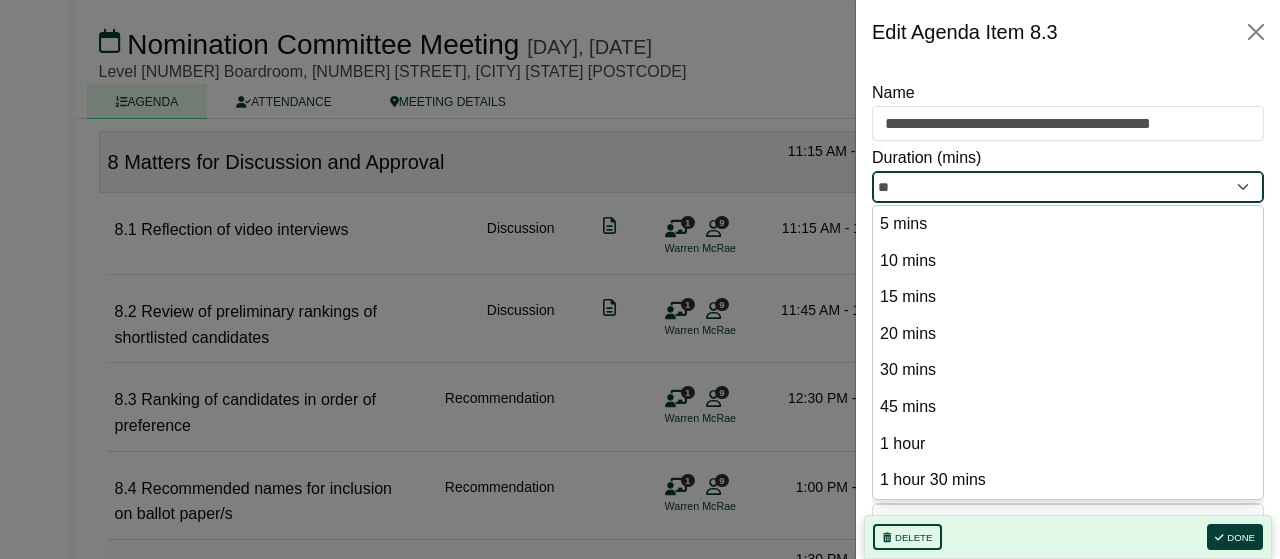 click on "**" at bounding box center [1068, 187] 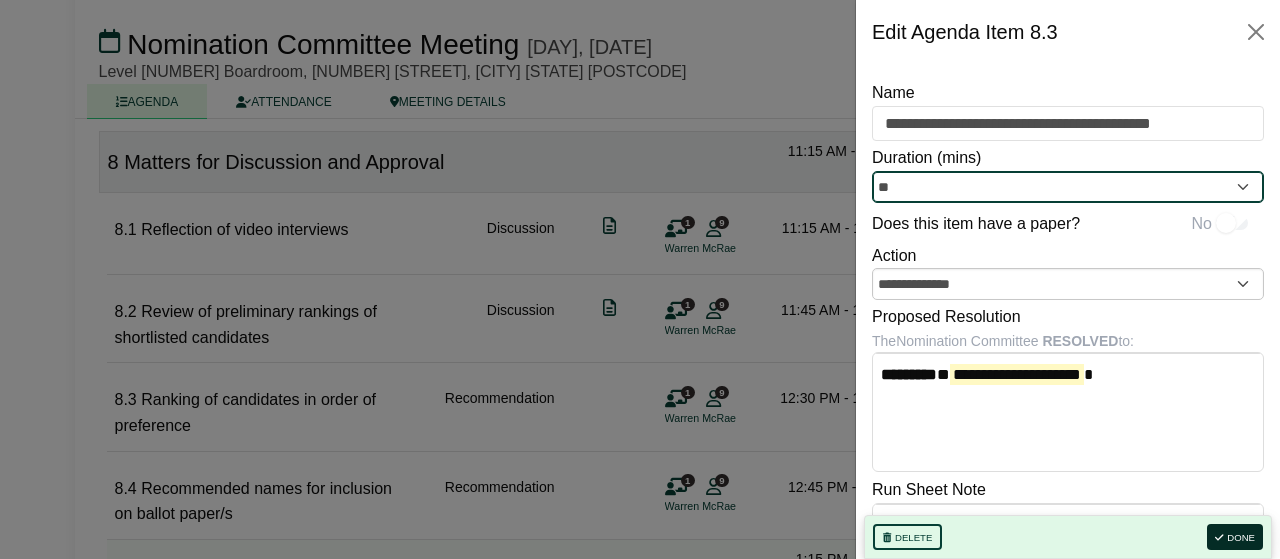 type on "**" 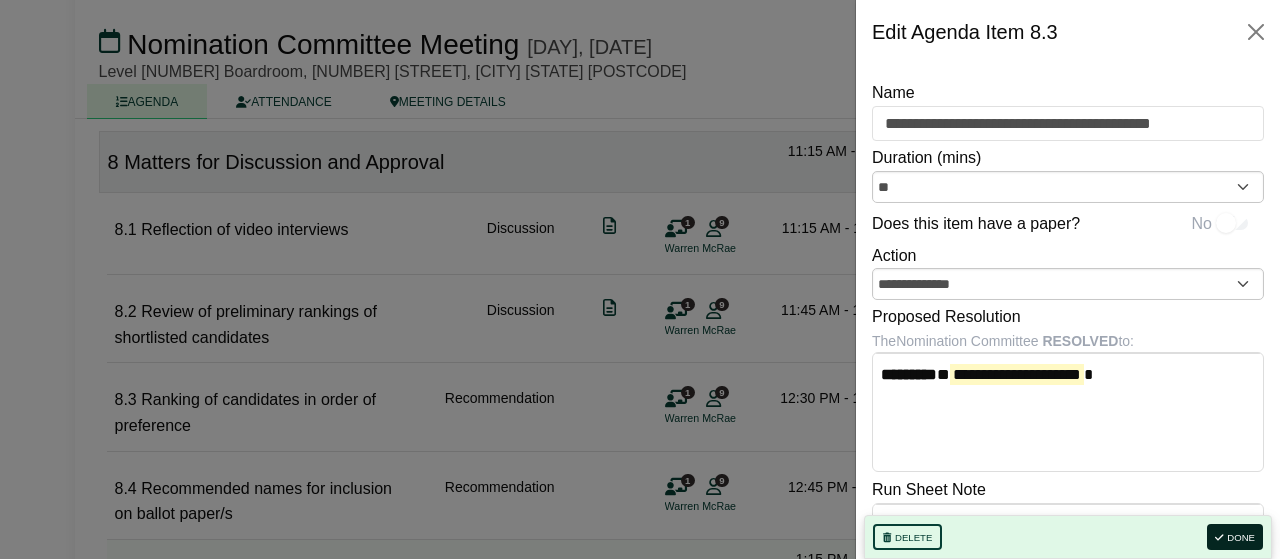 click on "Done" at bounding box center [1235, 537] 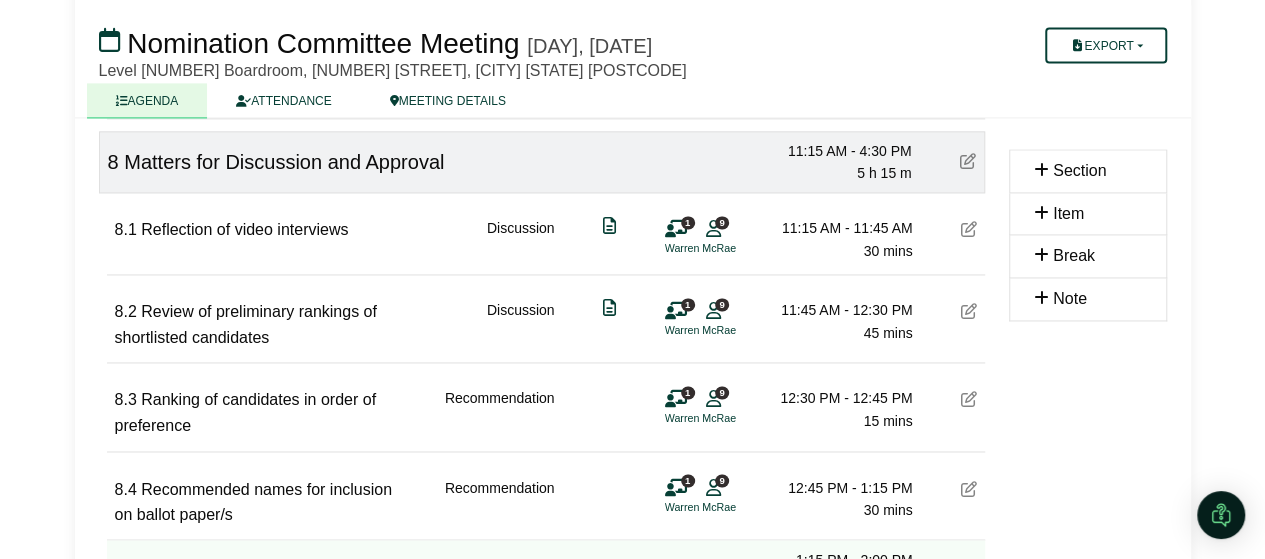 click at bounding box center [969, 488] 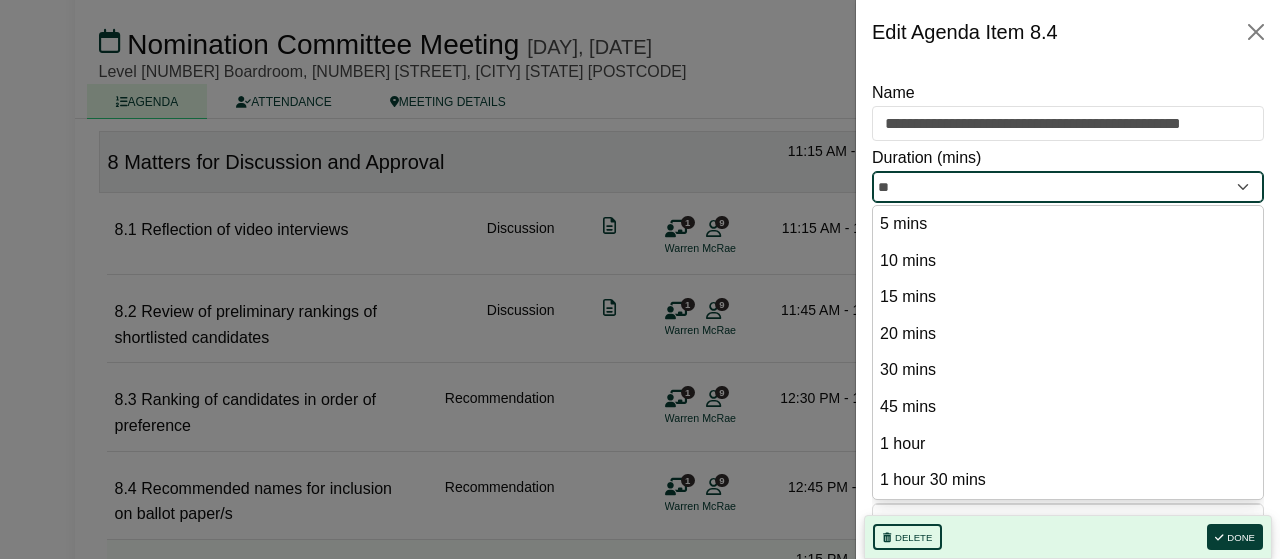 drag, startPoint x: 898, startPoint y: 186, endPoint x: 851, endPoint y: 180, distance: 47.38143 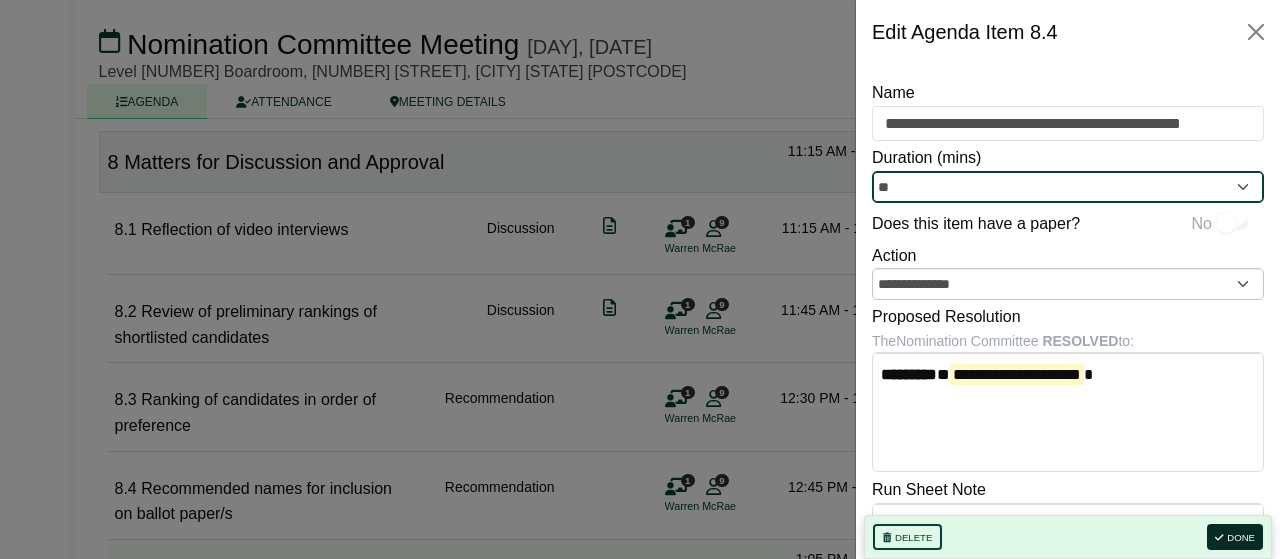 type on "**" 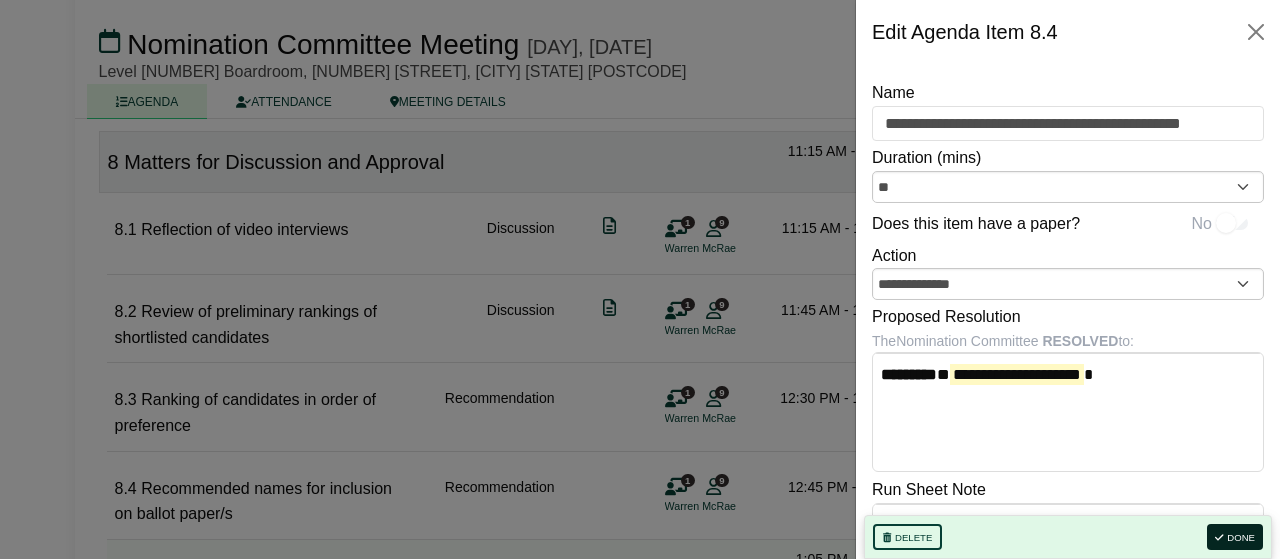 click on "Done" at bounding box center (1235, 537) 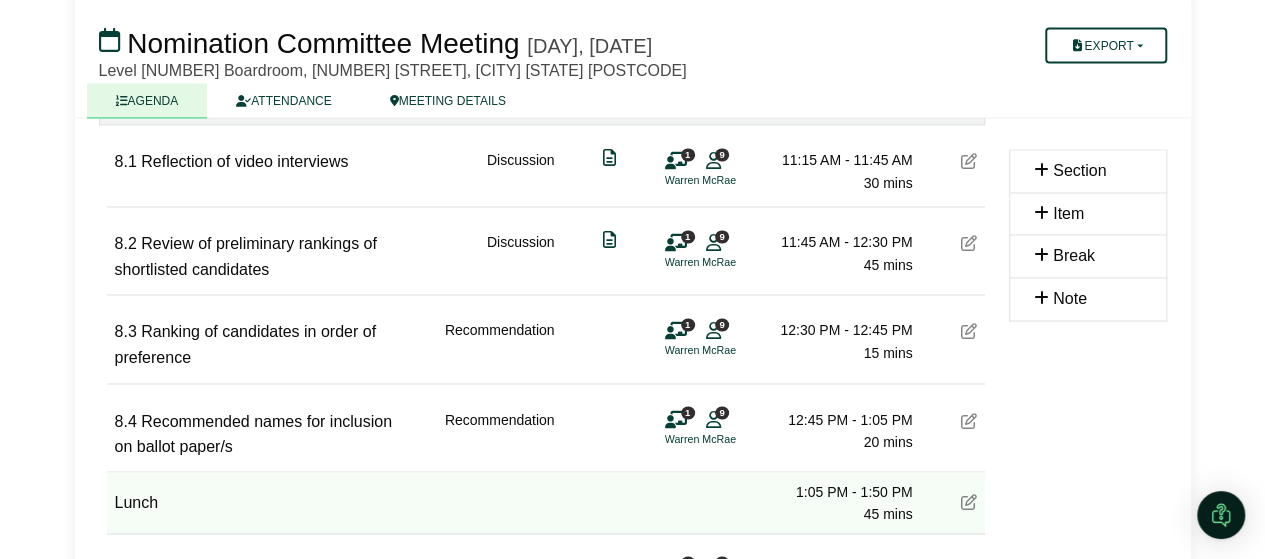 scroll, scrollTop: 5300, scrollLeft: 0, axis: vertical 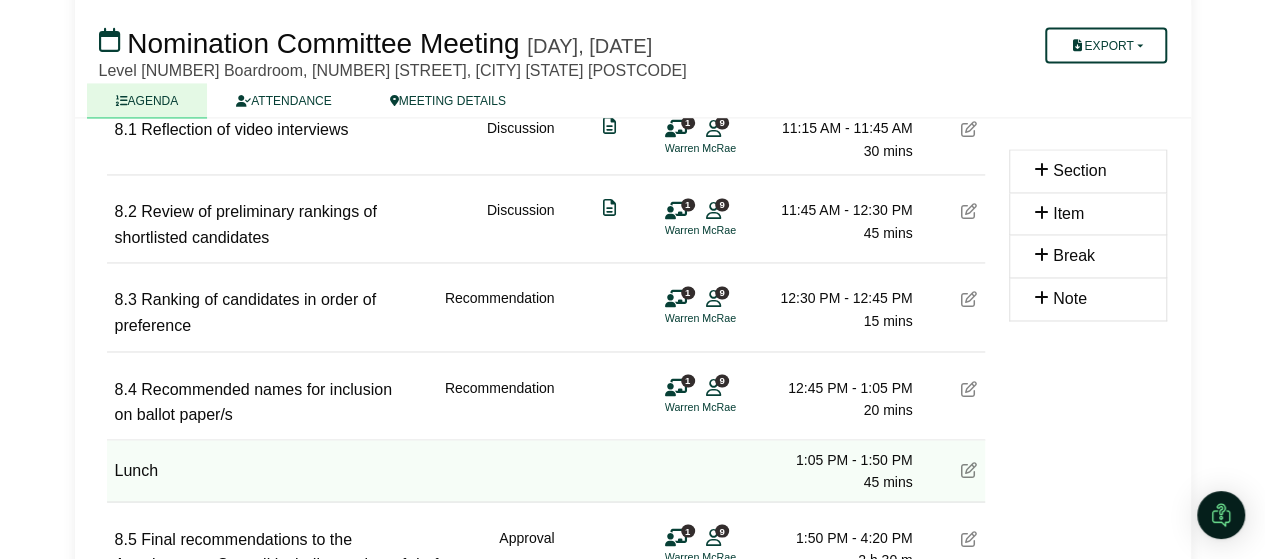 click at bounding box center [969, 388] 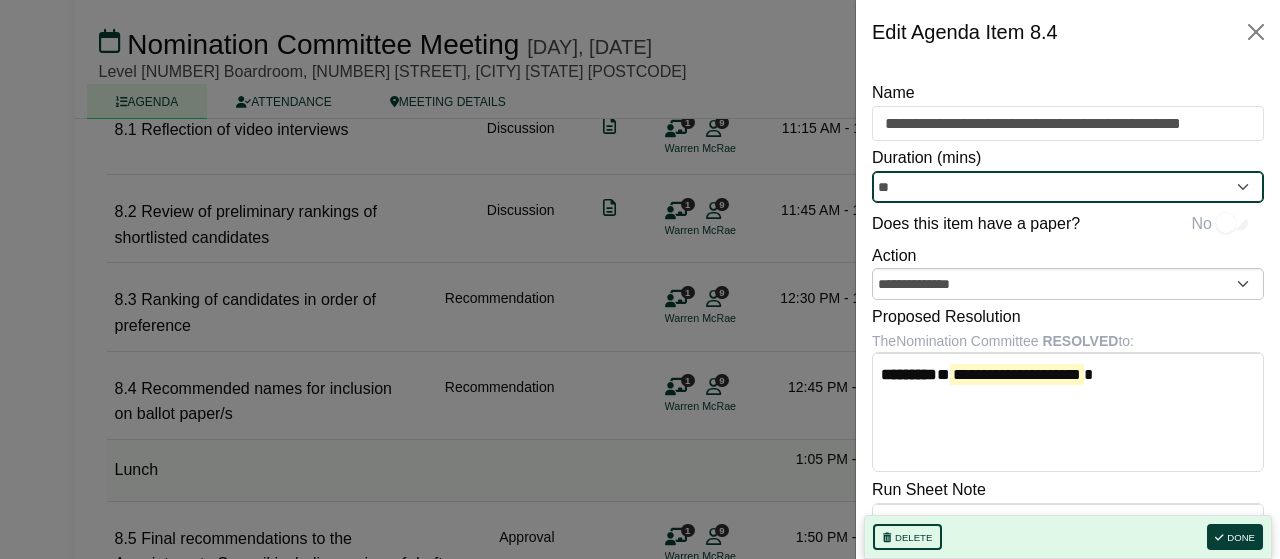 drag, startPoint x: 896, startPoint y: 181, endPoint x: 872, endPoint y: 185, distance: 24.33105 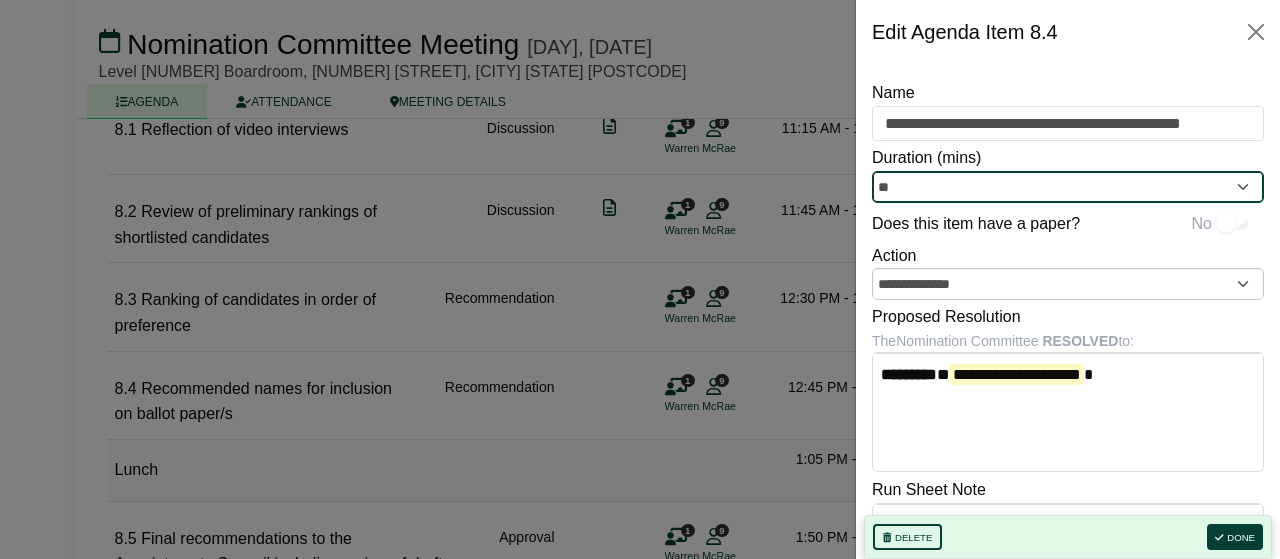 click on "**" at bounding box center (1068, 187) 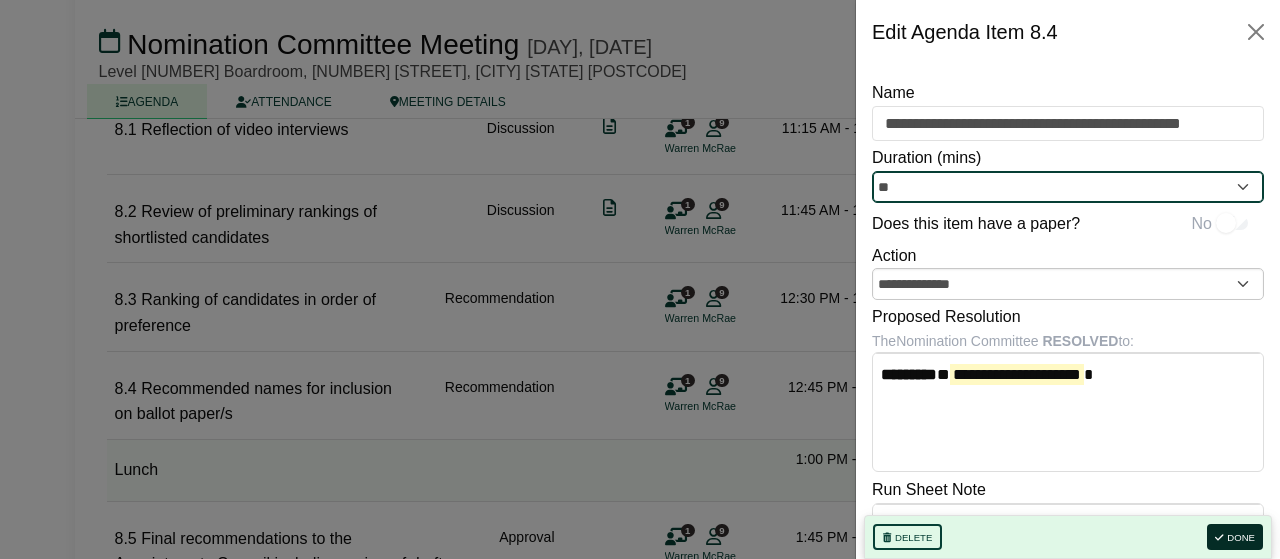 type on "**" 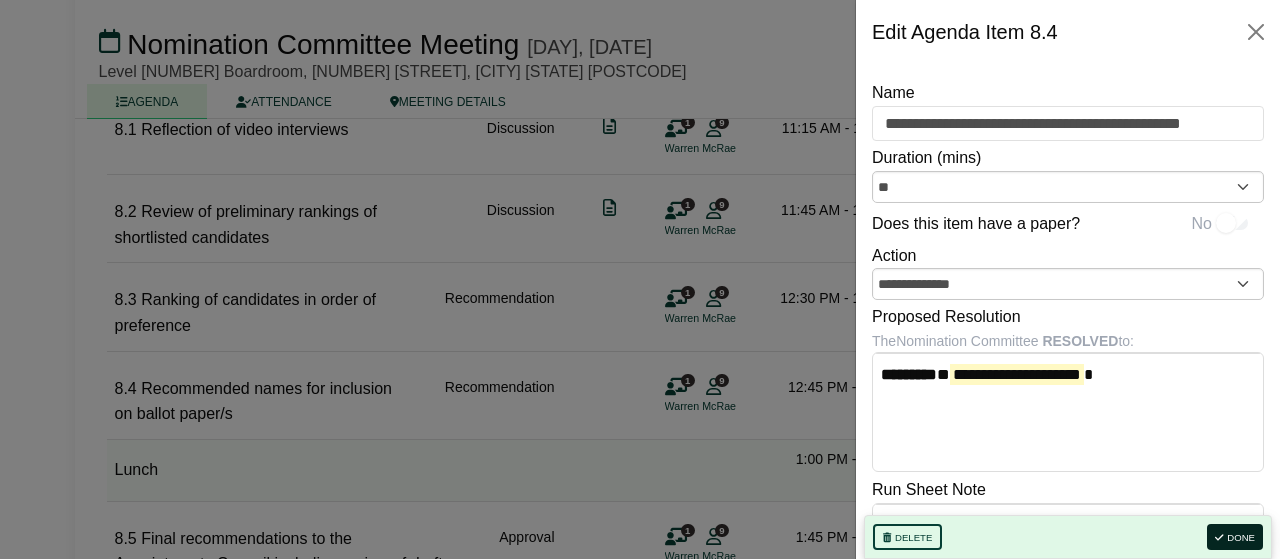 click on "Done" at bounding box center (1235, 537) 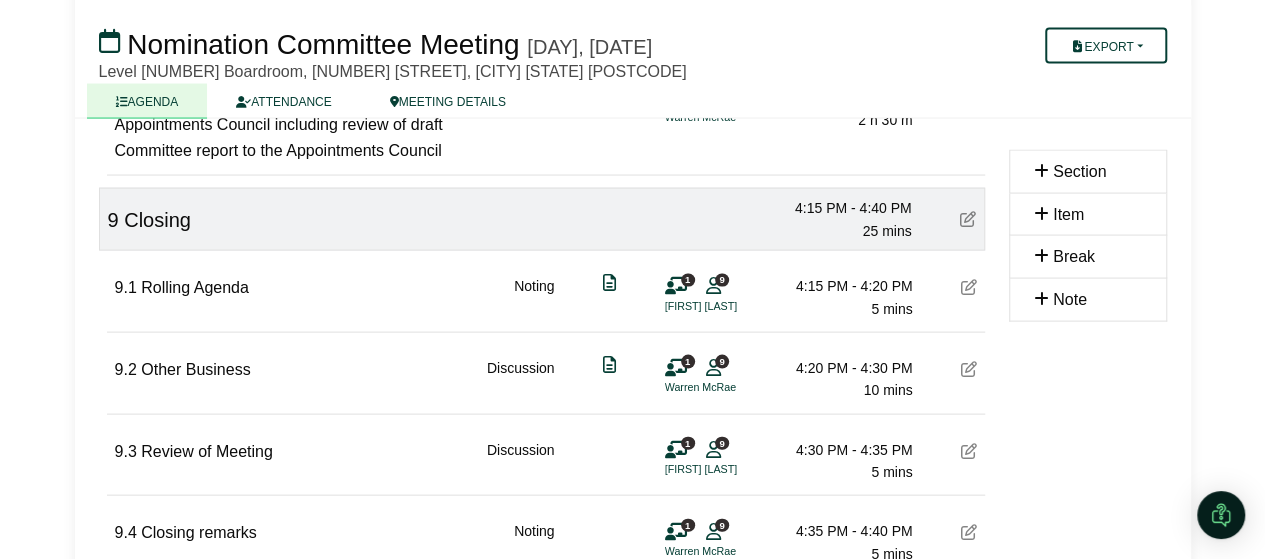 scroll, scrollTop: 5639, scrollLeft: 0, axis: vertical 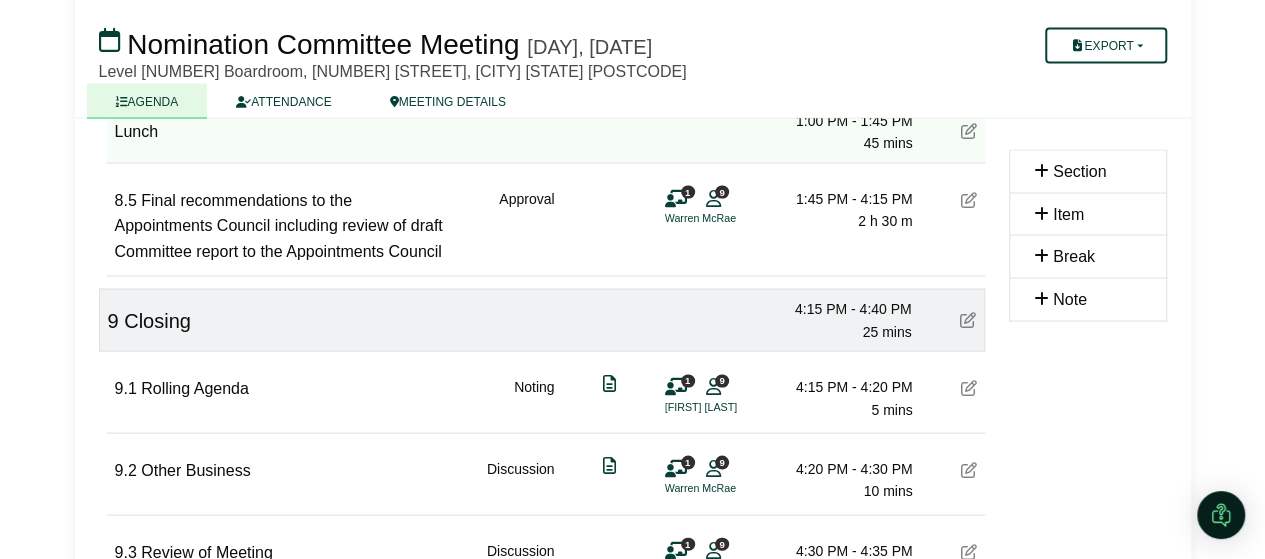 click at bounding box center [969, 199] 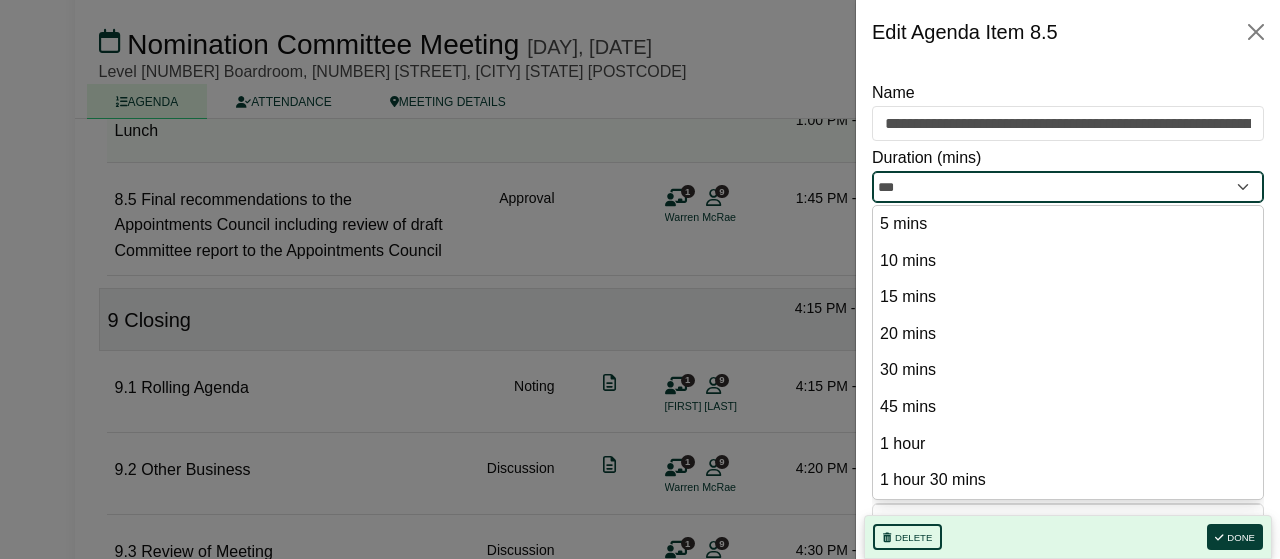 click on "***" at bounding box center (1068, 187) 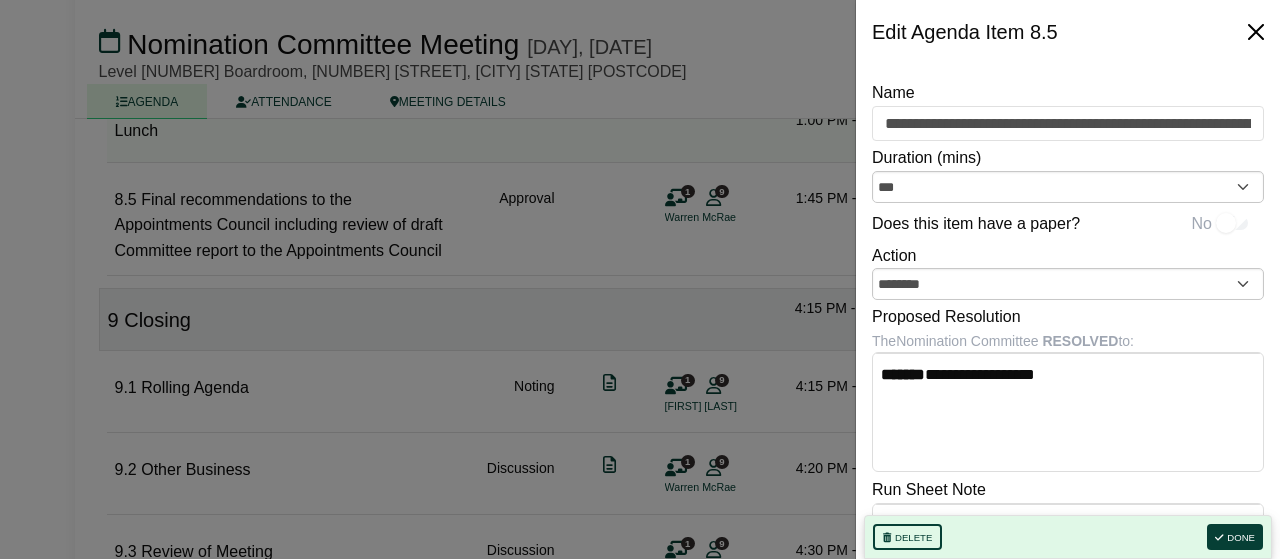 click at bounding box center [1256, 32] 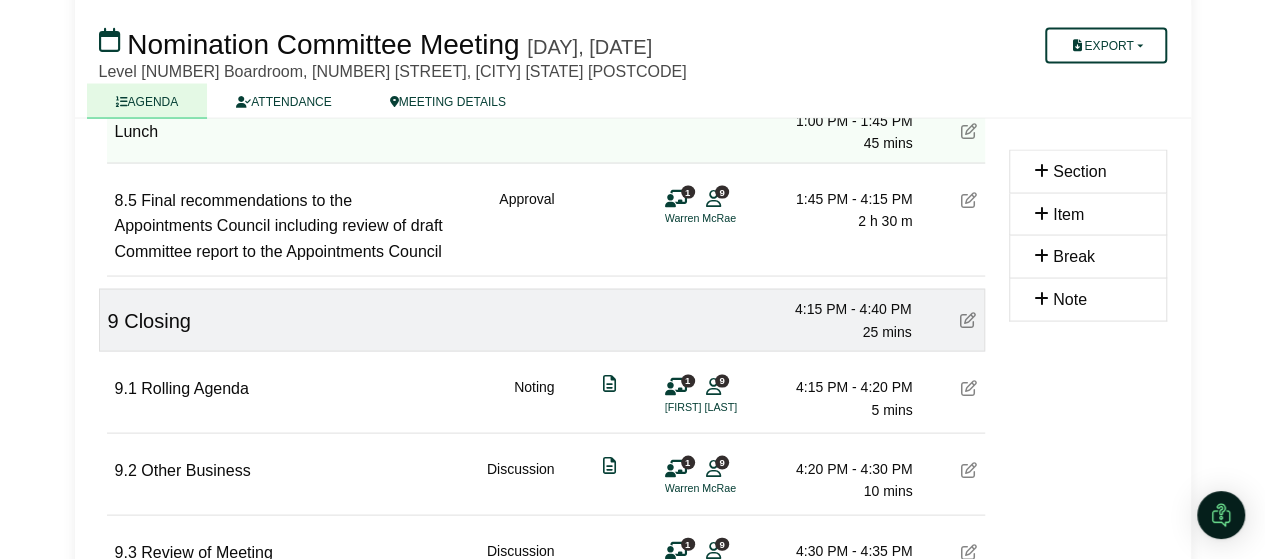 click at bounding box center (969, 199) 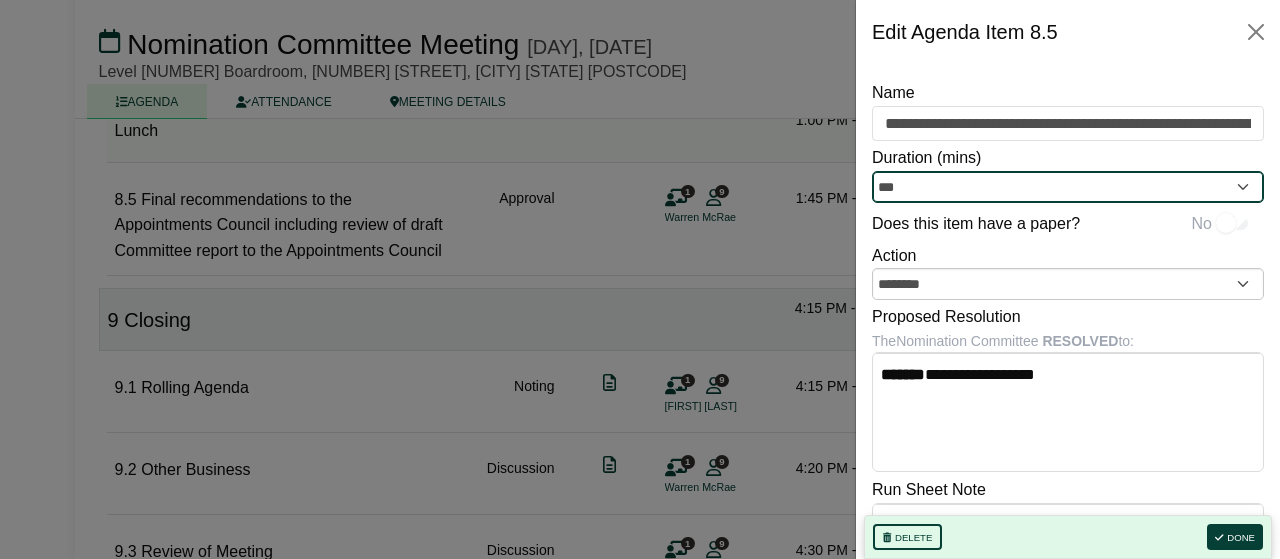 click on "***" at bounding box center (1068, 187) 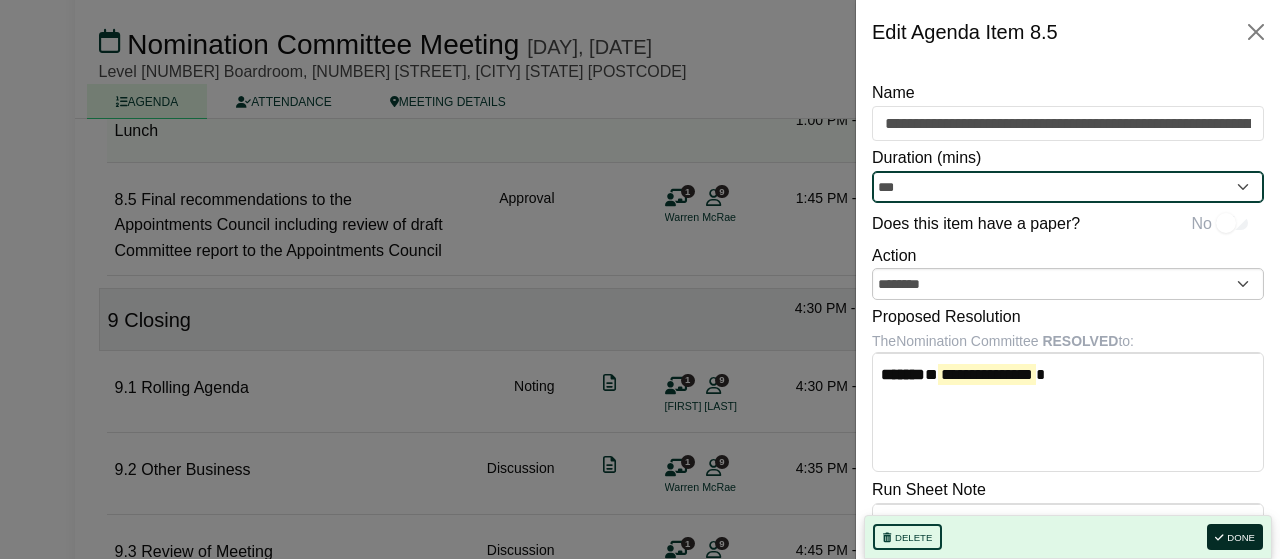 type on "***" 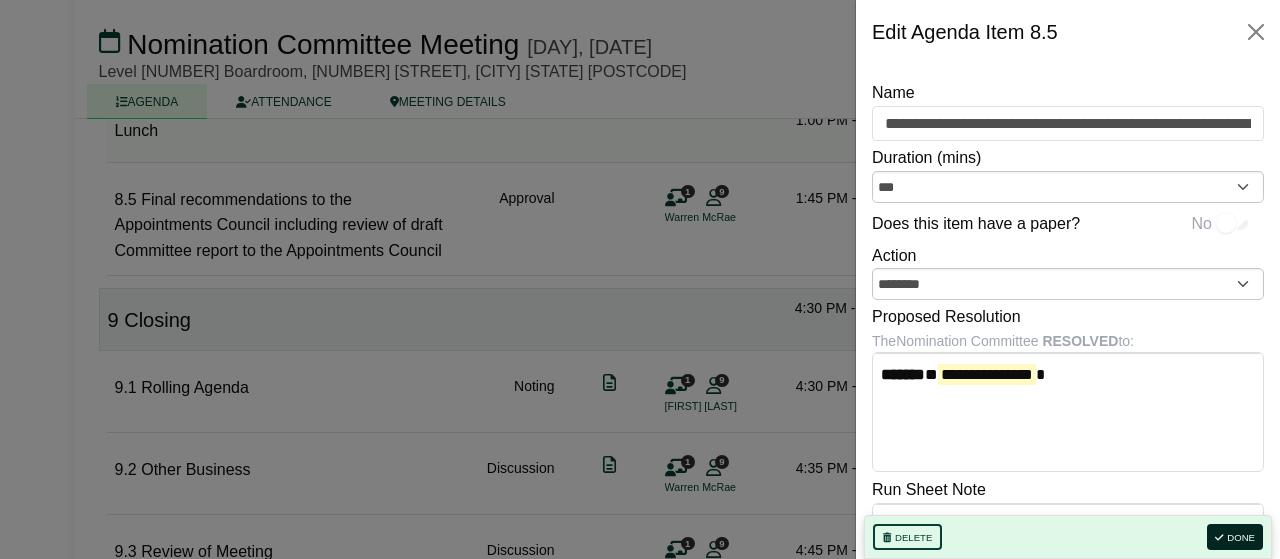 click on "Done" at bounding box center (1235, 537) 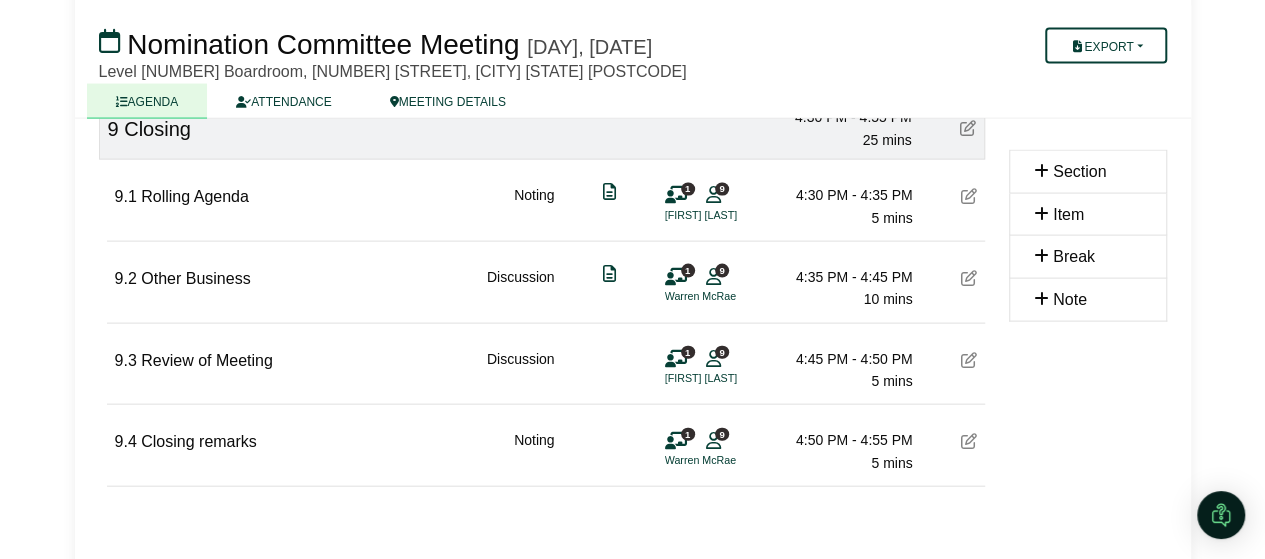 scroll, scrollTop: 5839, scrollLeft: 0, axis: vertical 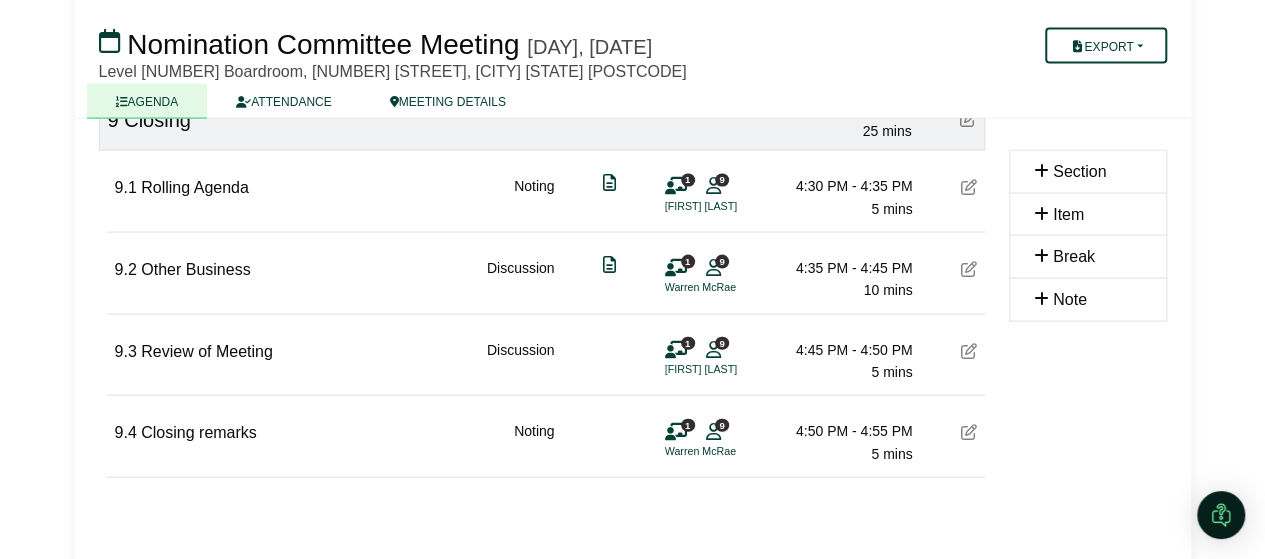 click at bounding box center [969, 269] 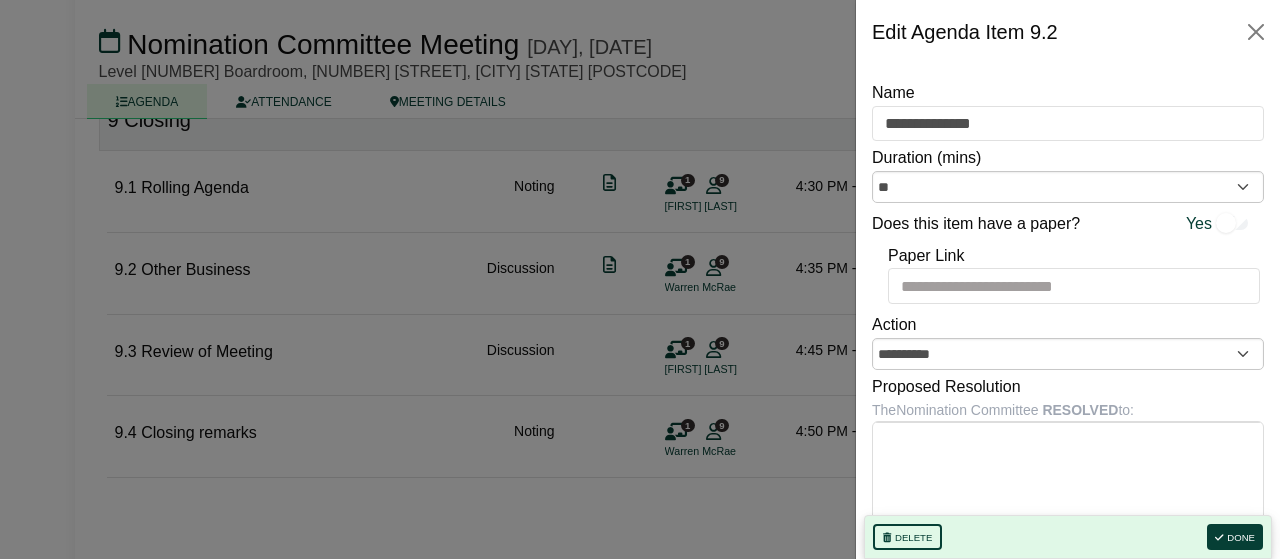 click at bounding box center [640, 279] 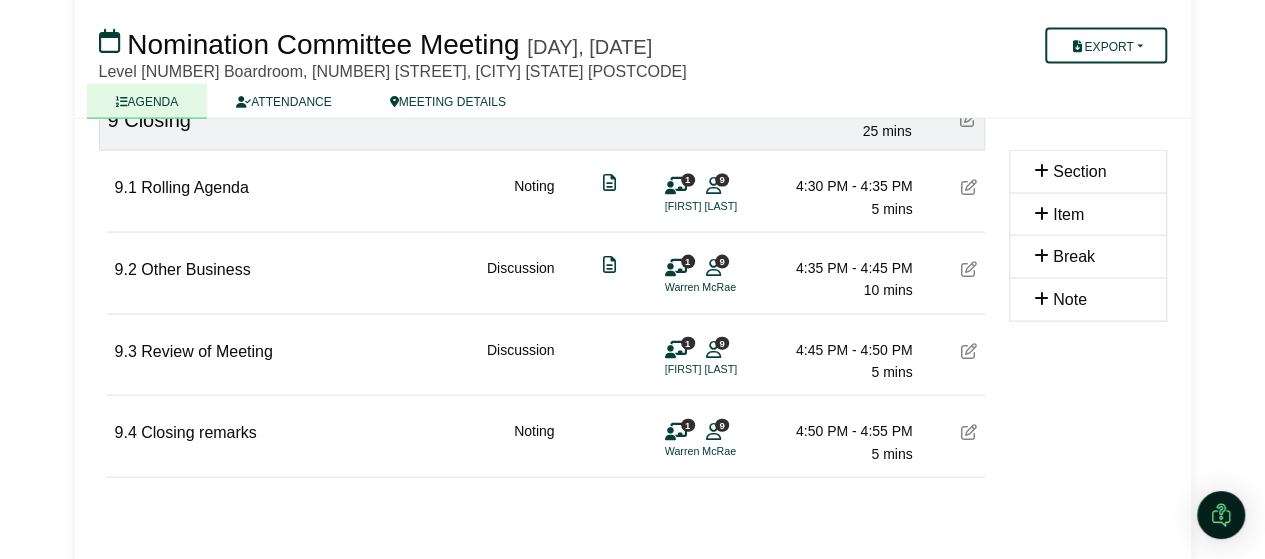 click at bounding box center [969, 187] 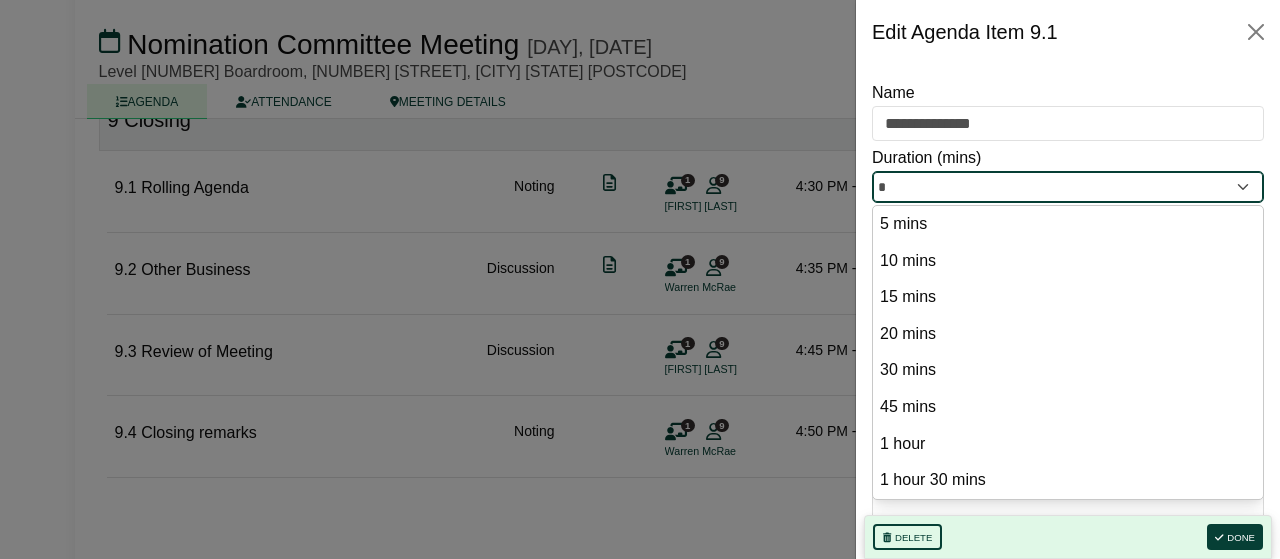 drag, startPoint x: 942, startPoint y: 183, endPoint x: 852, endPoint y: 183, distance: 90 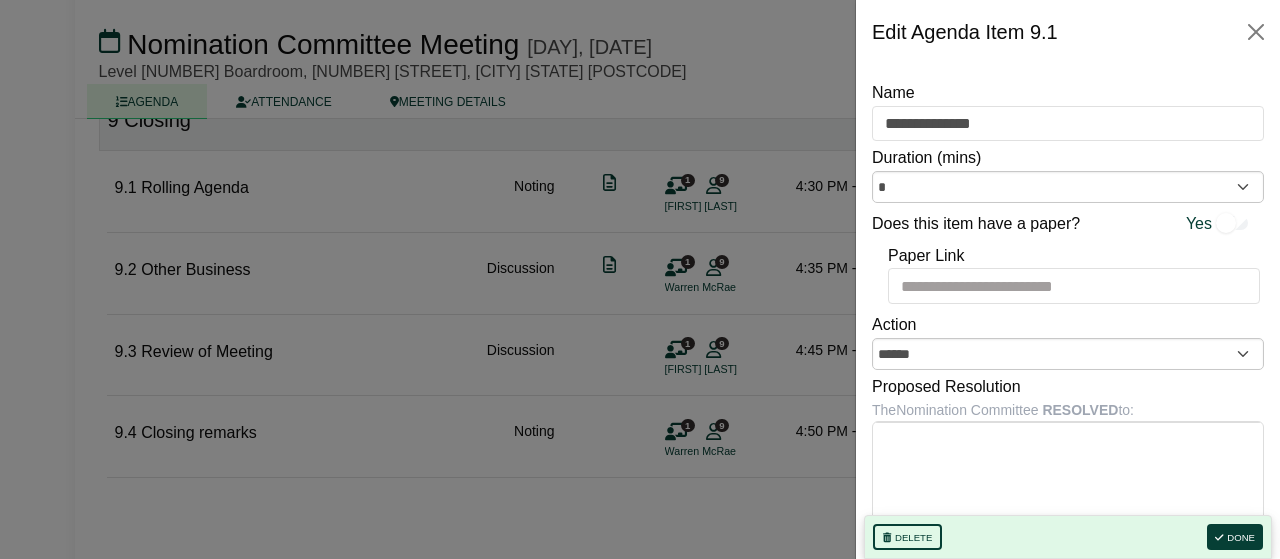 click at bounding box center [640, 279] 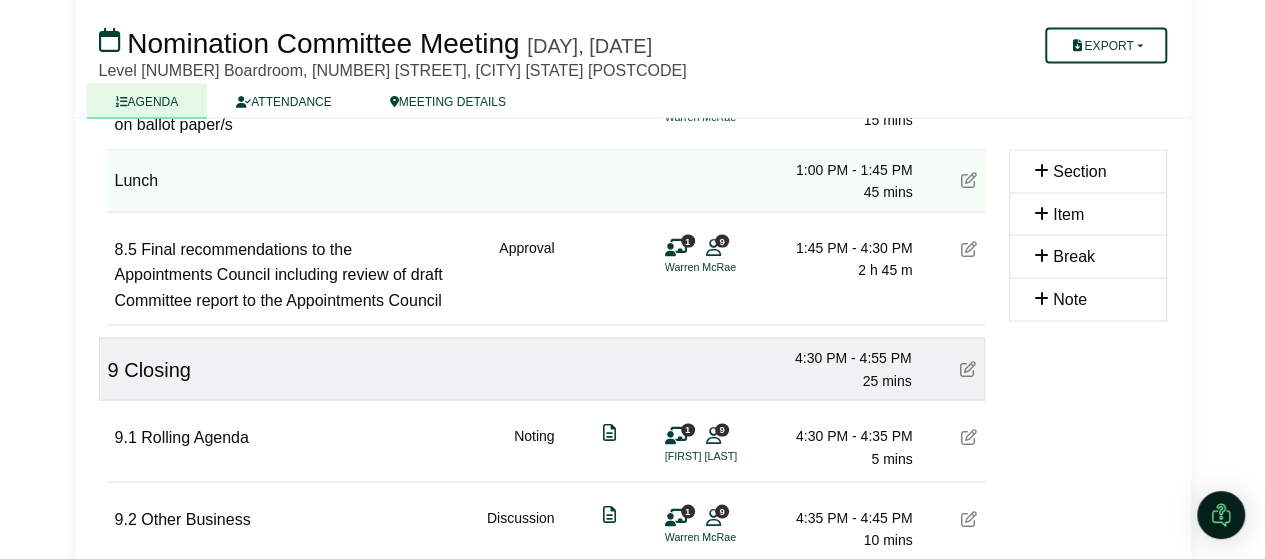 scroll, scrollTop: 5439, scrollLeft: 0, axis: vertical 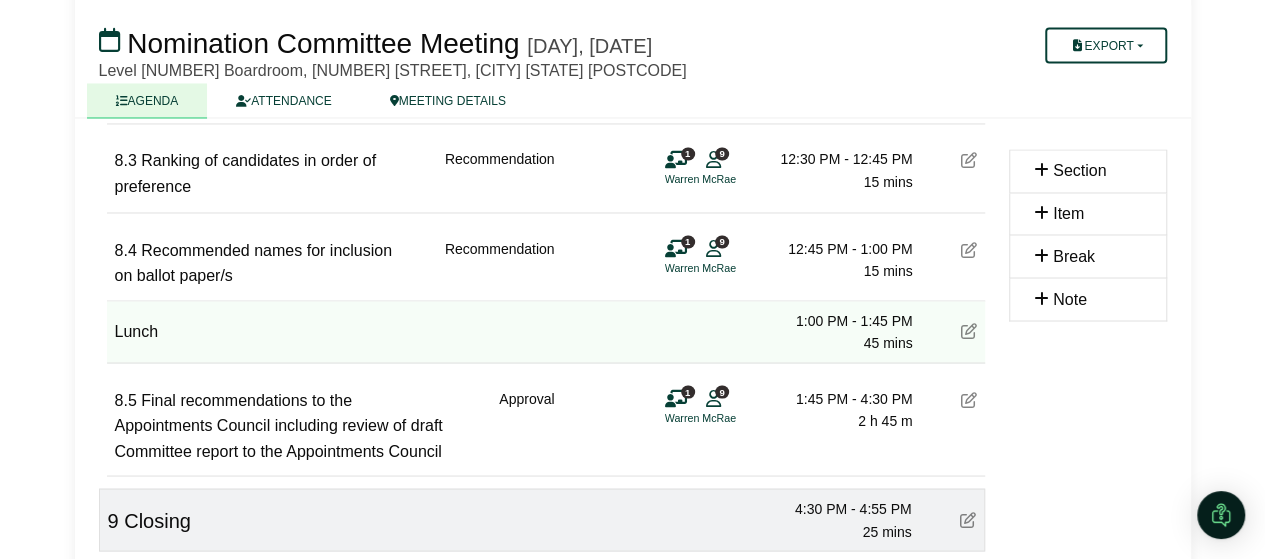 click at bounding box center (969, 330) 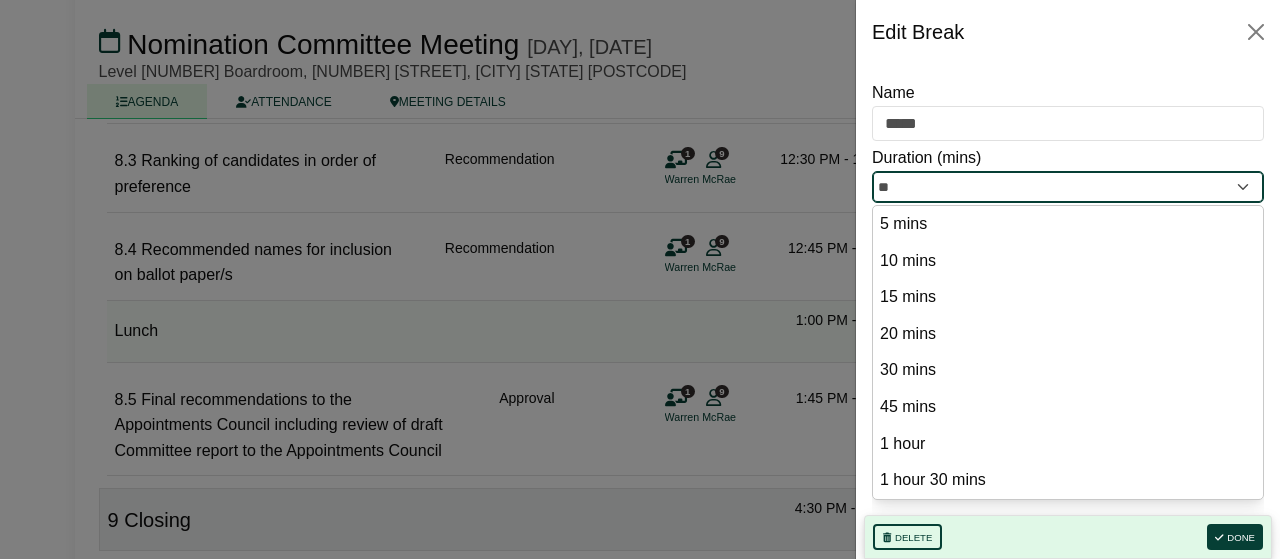 drag, startPoint x: 958, startPoint y: 196, endPoint x: 870, endPoint y: 192, distance: 88.09086 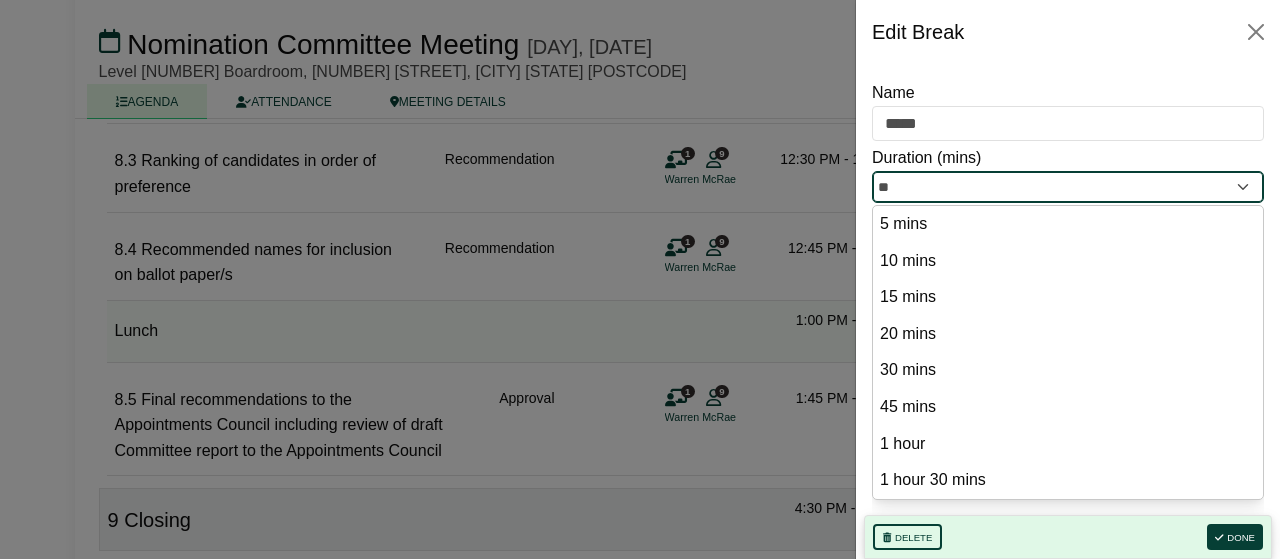 click on "Name ***** Duration (mins) ** 5 mins 10 mins 15 mins 20 mins 30 mins 45 mins 1 hour 1 hour 30 mins Details   Delete   Done" at bounding box center (1068, 311) 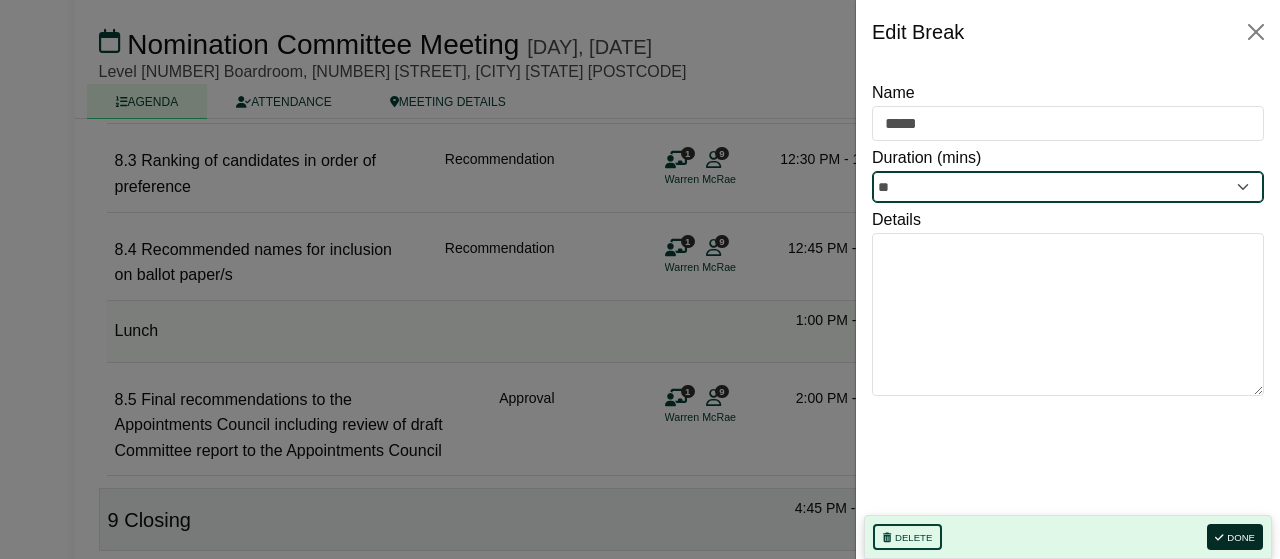 type on "**" 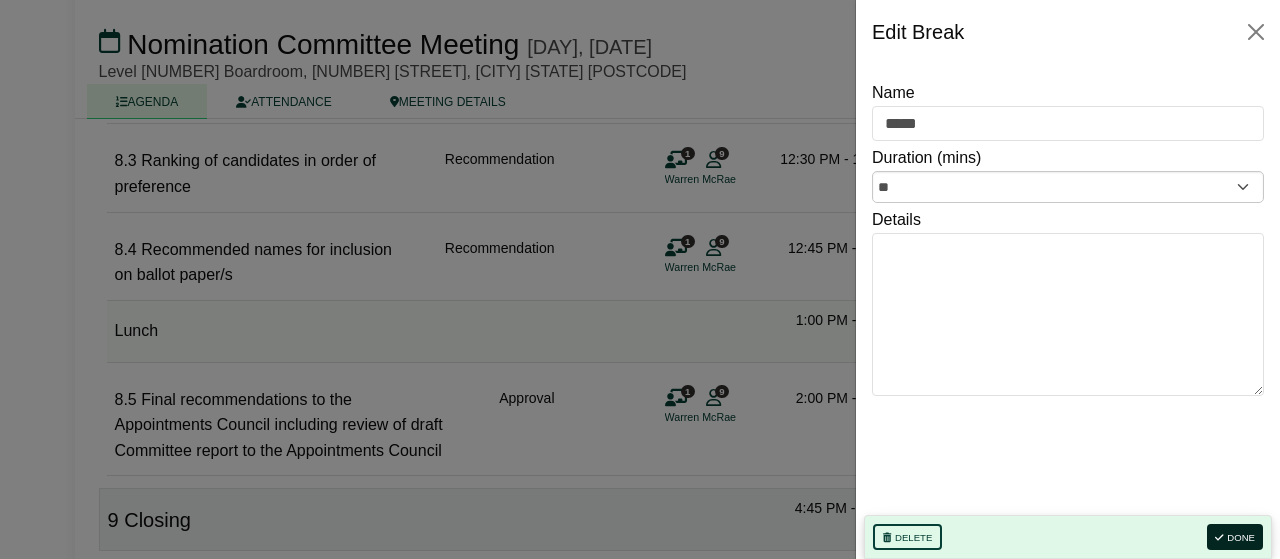 click on "Done" at bounding box center [1235, 537] 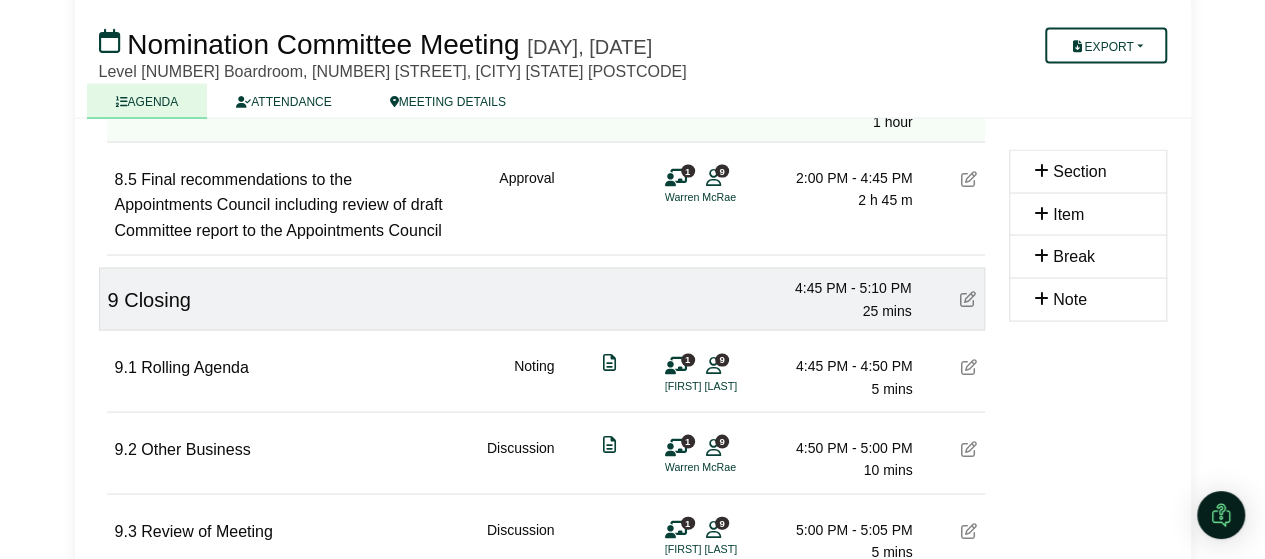 scroll, scrollTop: 5539, scrollLeft: 0, axis: vertical 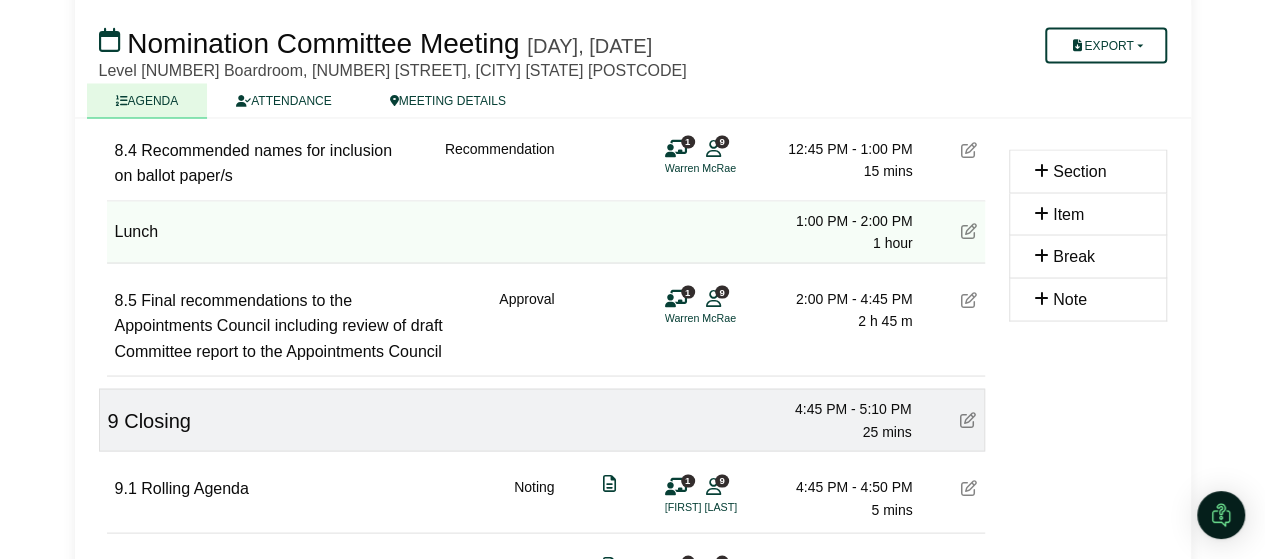 click at bounding box center (969, 299) 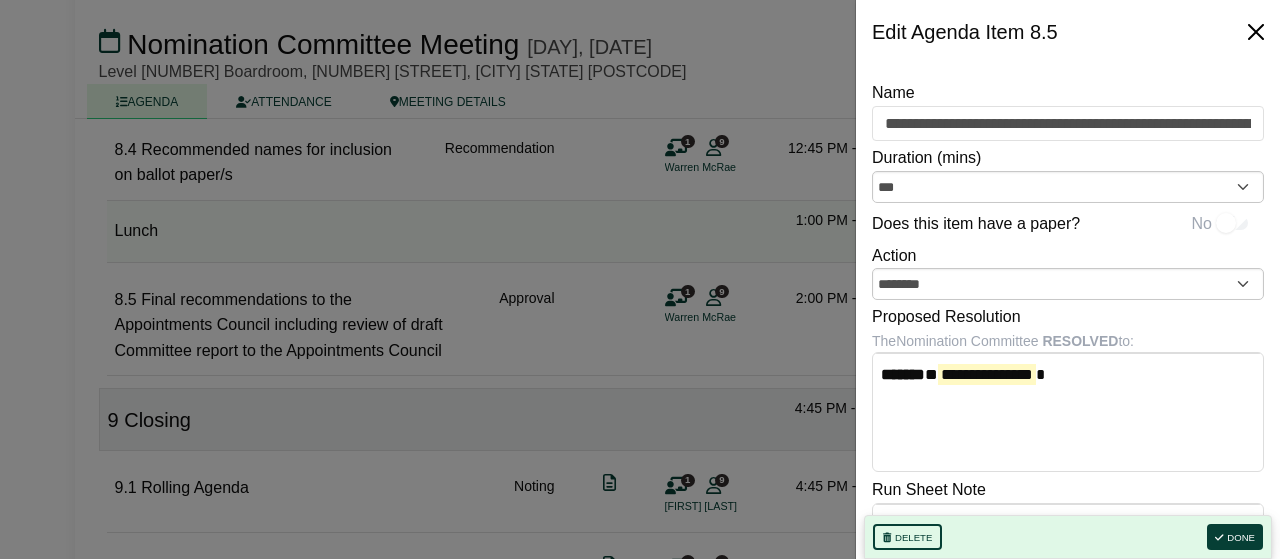 click at bounding box center [1256, 32] 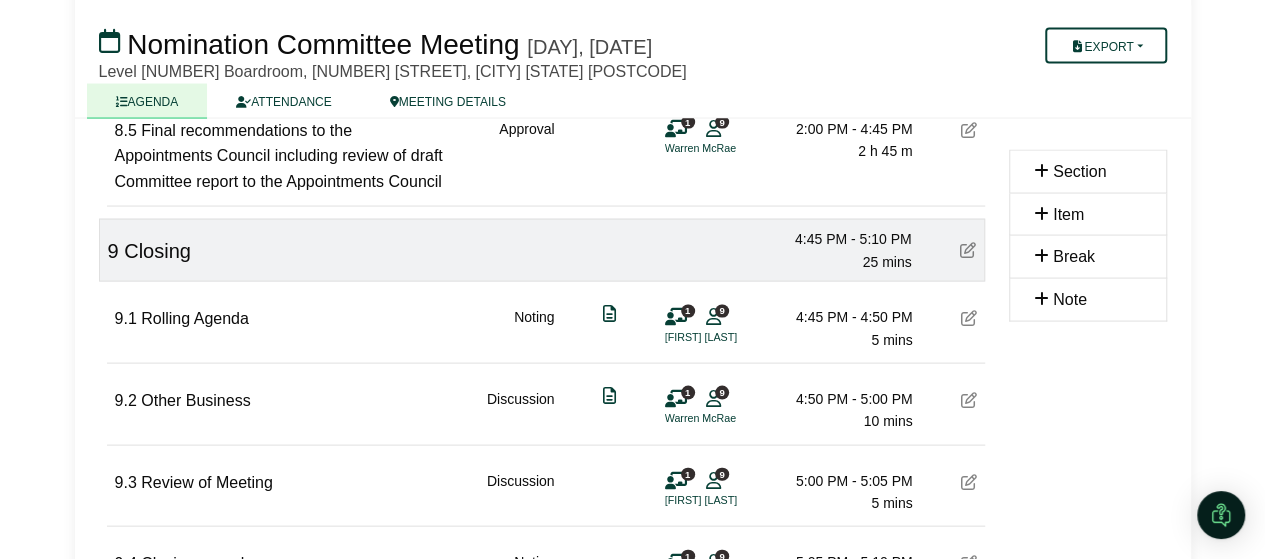 scroll, scrollTop: 5739, scrollLeft: 0, axis: vertical 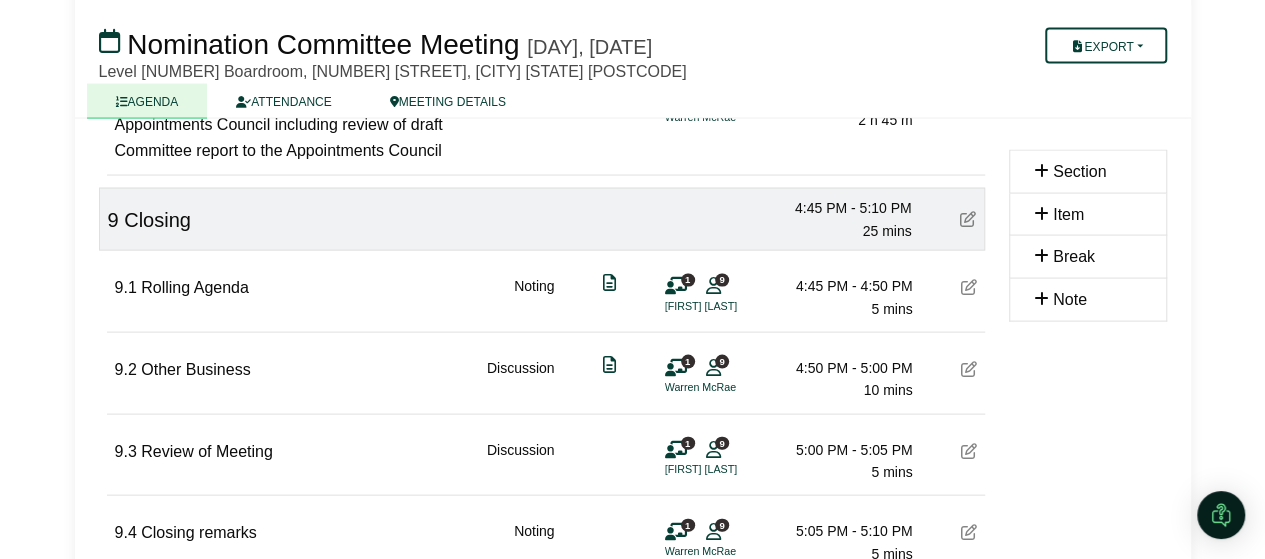 click at bounding box center [969, 369] 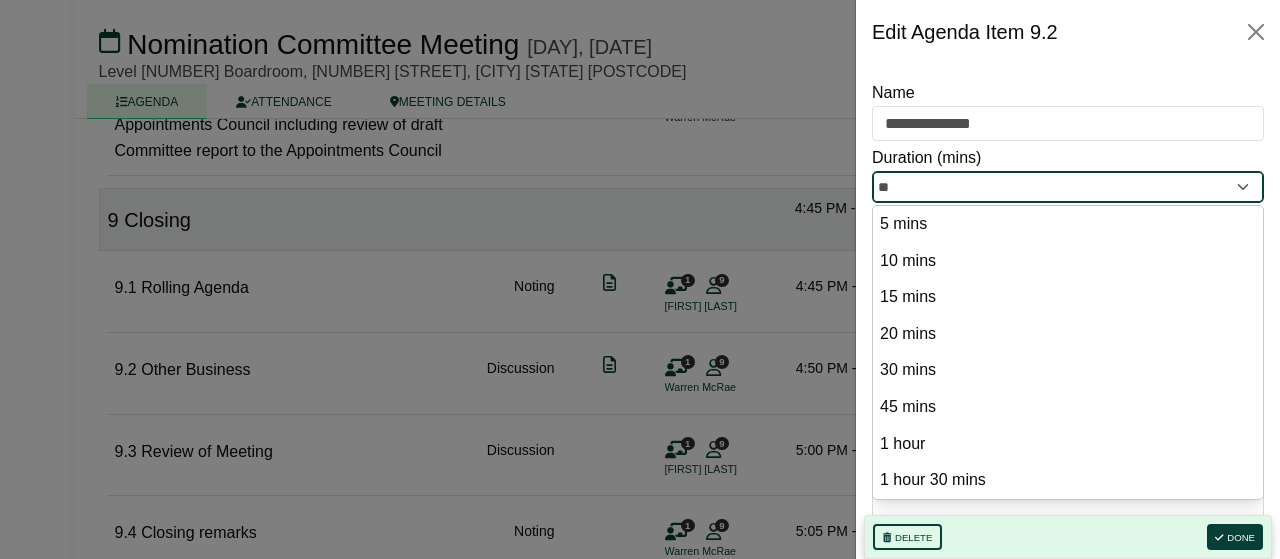 drag, startPoint x: 956, startPoint y: 195, endPoint x: 768, endPoint y: 185, distance: 188.26576 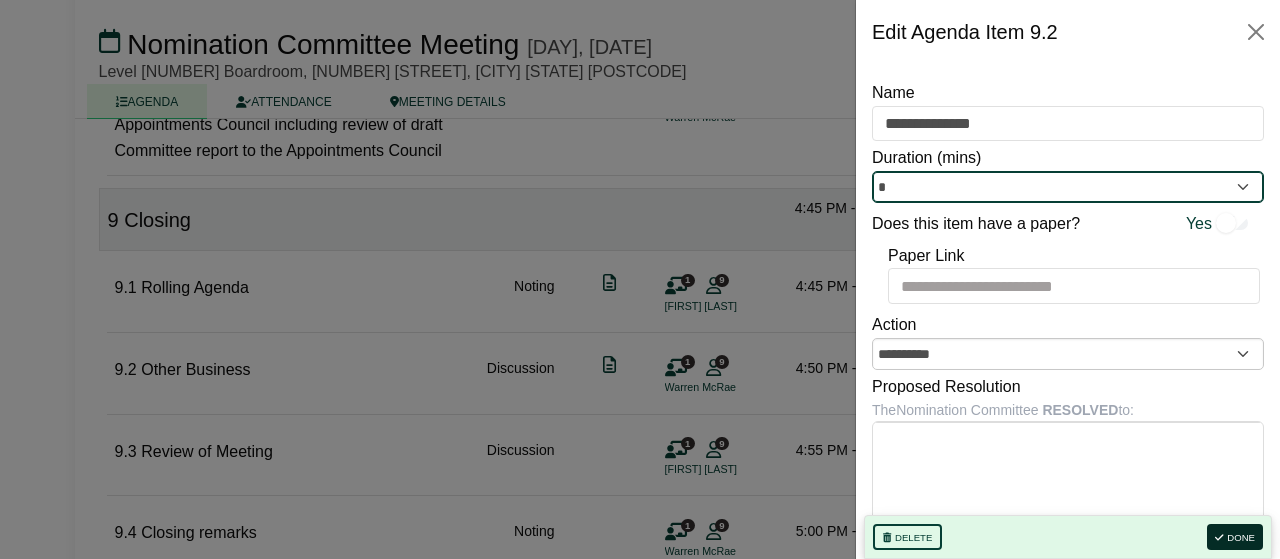 type on "*" 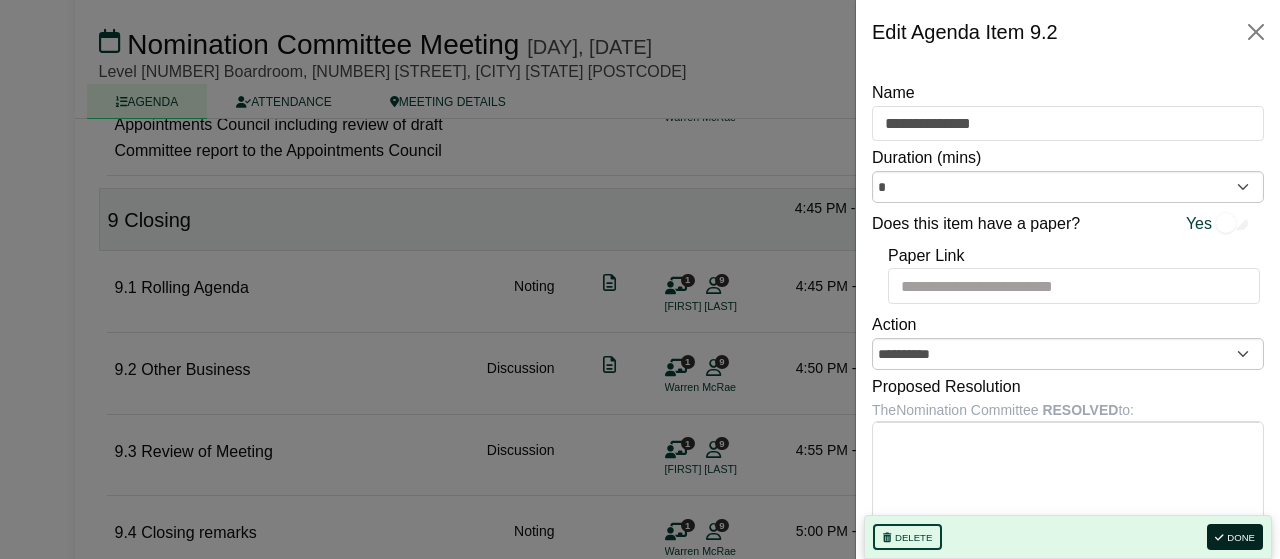 click on "Done" at bounding box center (1235, 537) 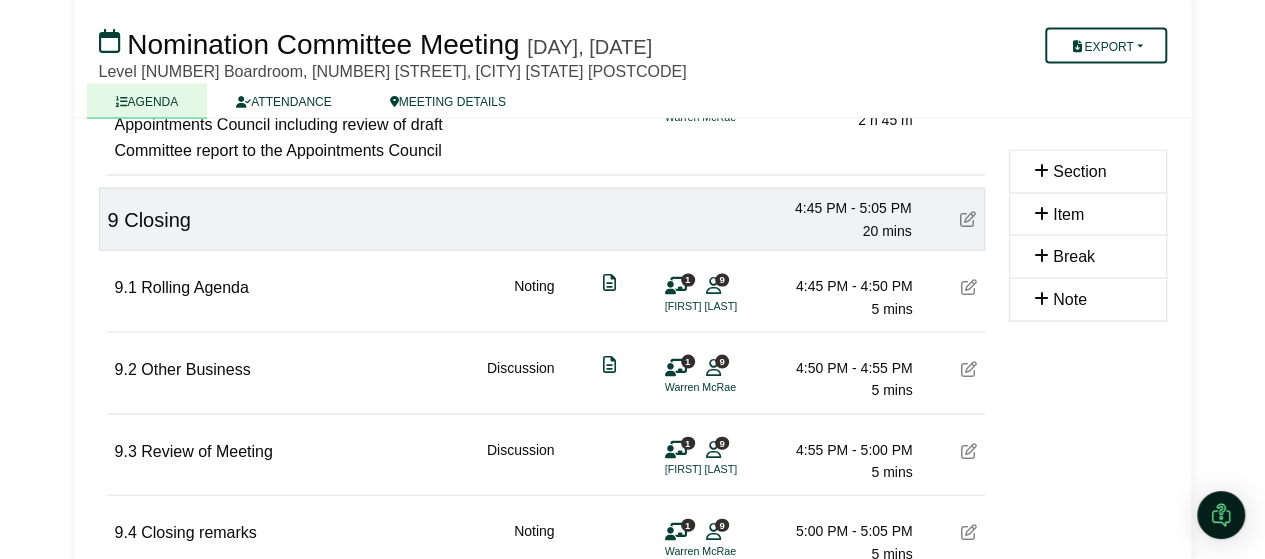click on ".2 Other Business Discussion 1 Warren McRae [TIME] - [TIME] [DURATION]" at bounding box center [546, 371] 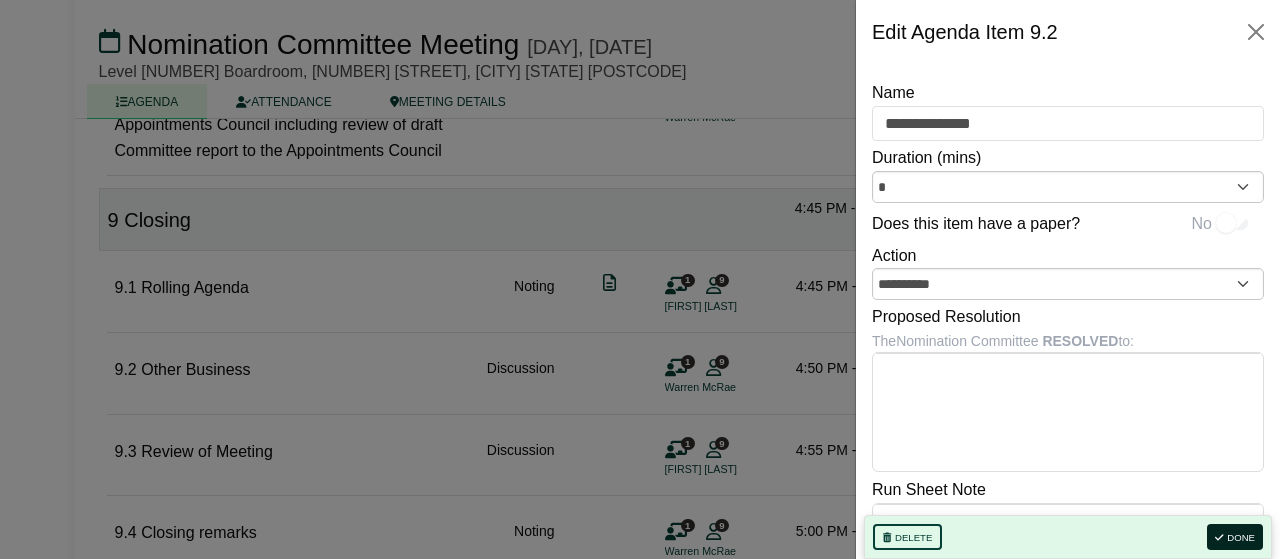 click on "Done" at bounding box center (1235, 537) 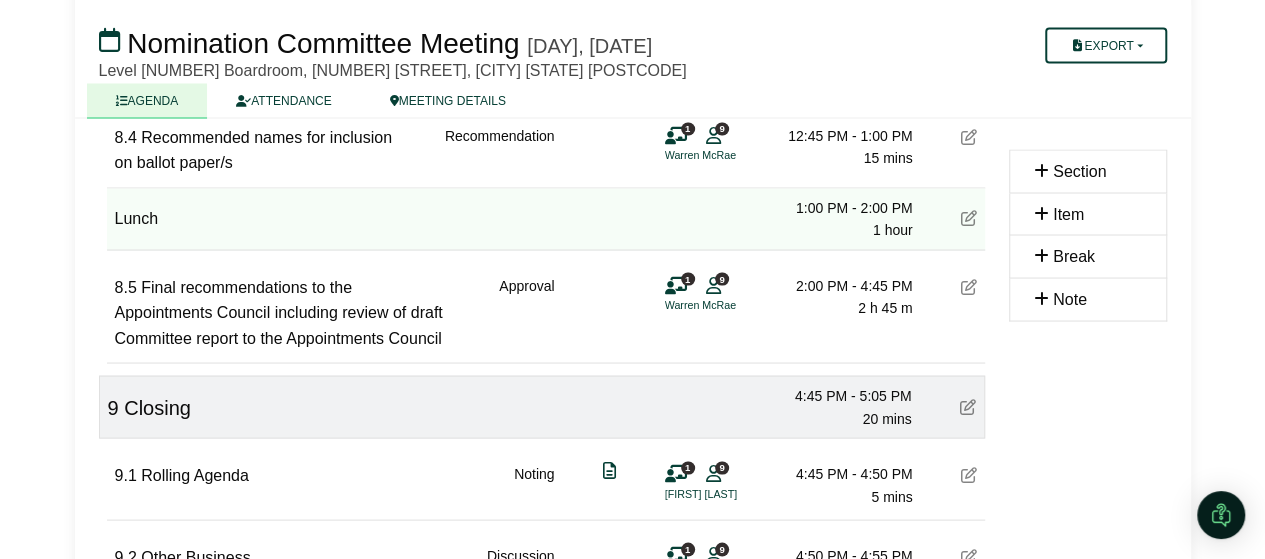 scroll, scrollTop: 5539, scrollLeft: 0, axis: vertical 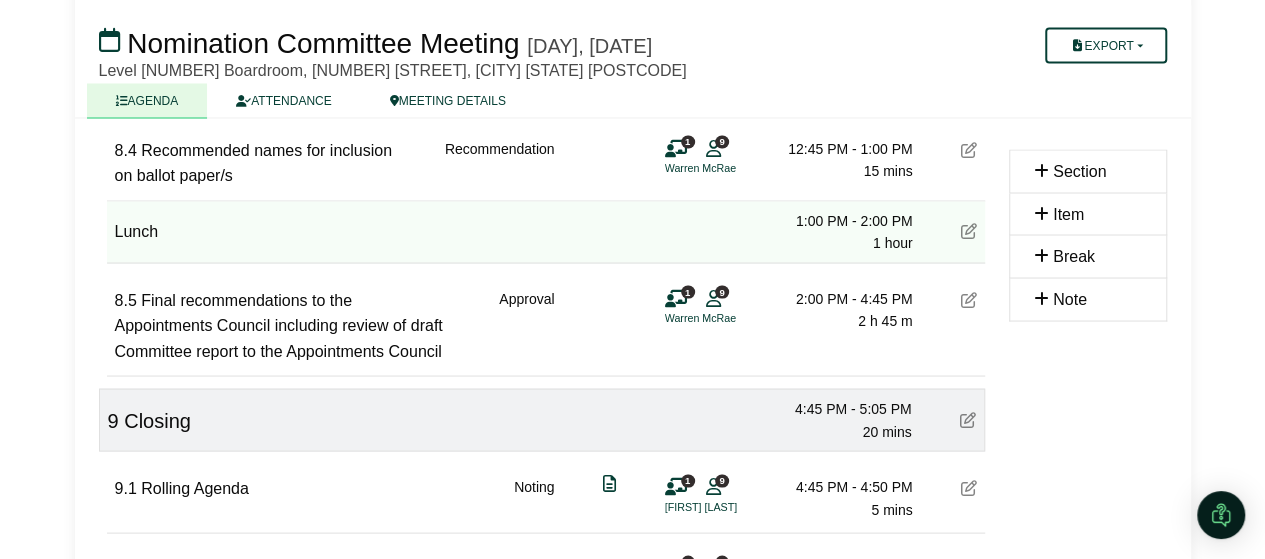 click at bounding box center [969, 299] 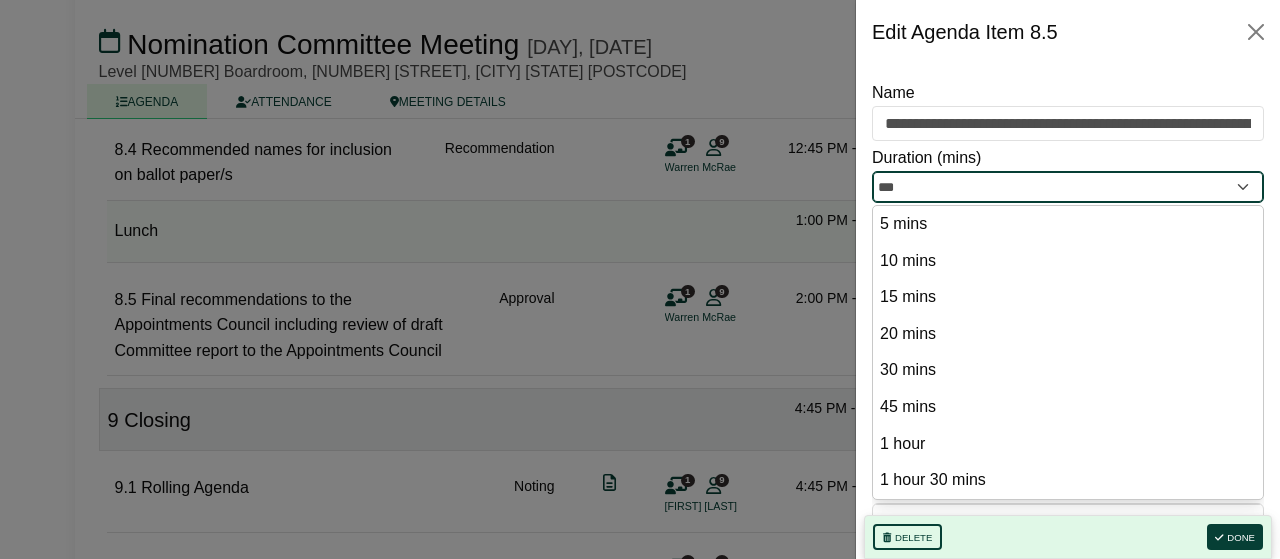 click on "***" at bounding box center [1068, 187] 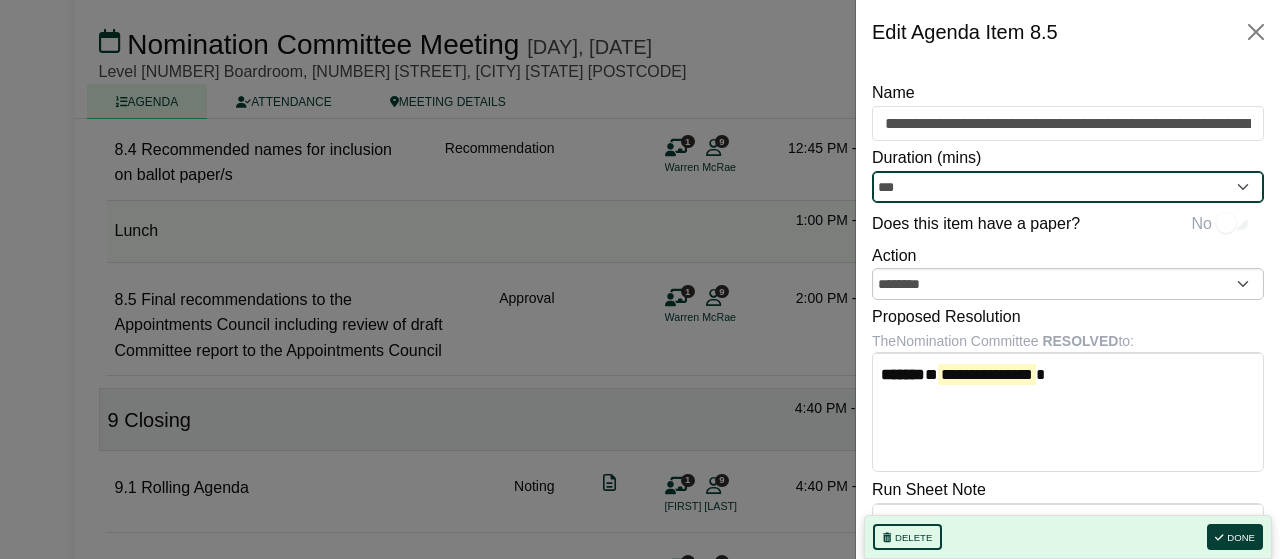type on "***" 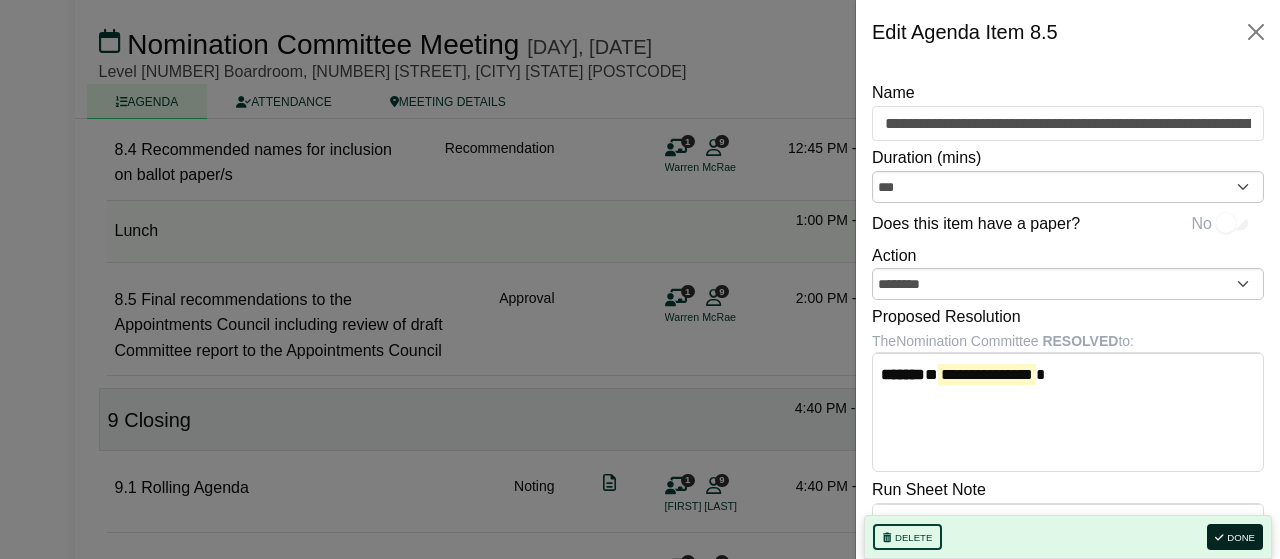 click on "Done" at bounding box center [1235, 537] 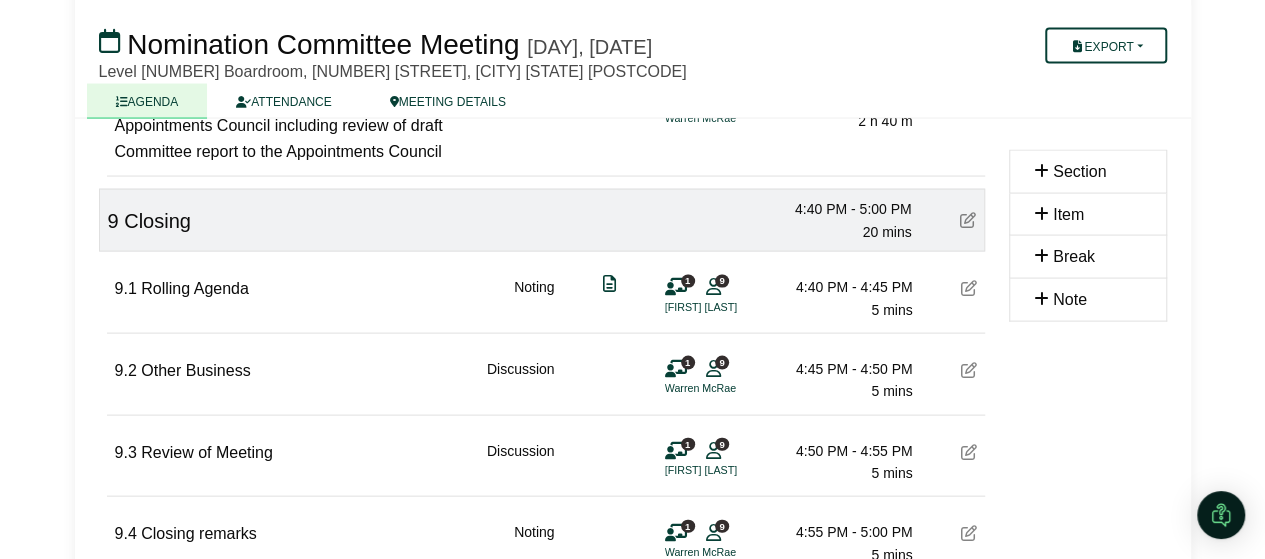 scroll, scrollTop: 5739, scrollLeft: 0, axis: vertical 